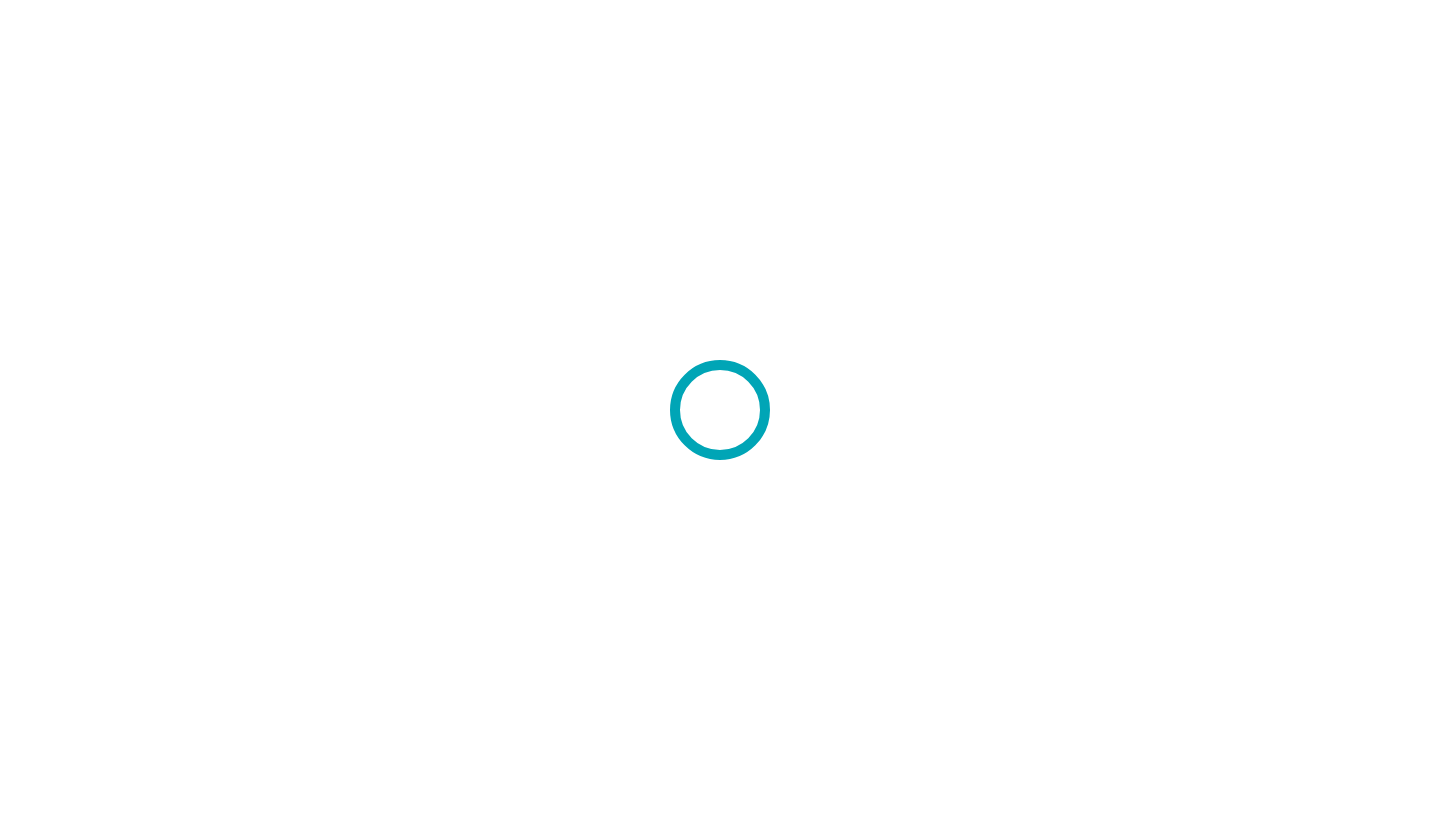 scroll, scrollTop: 0, scrollLeft: 0, axis: both 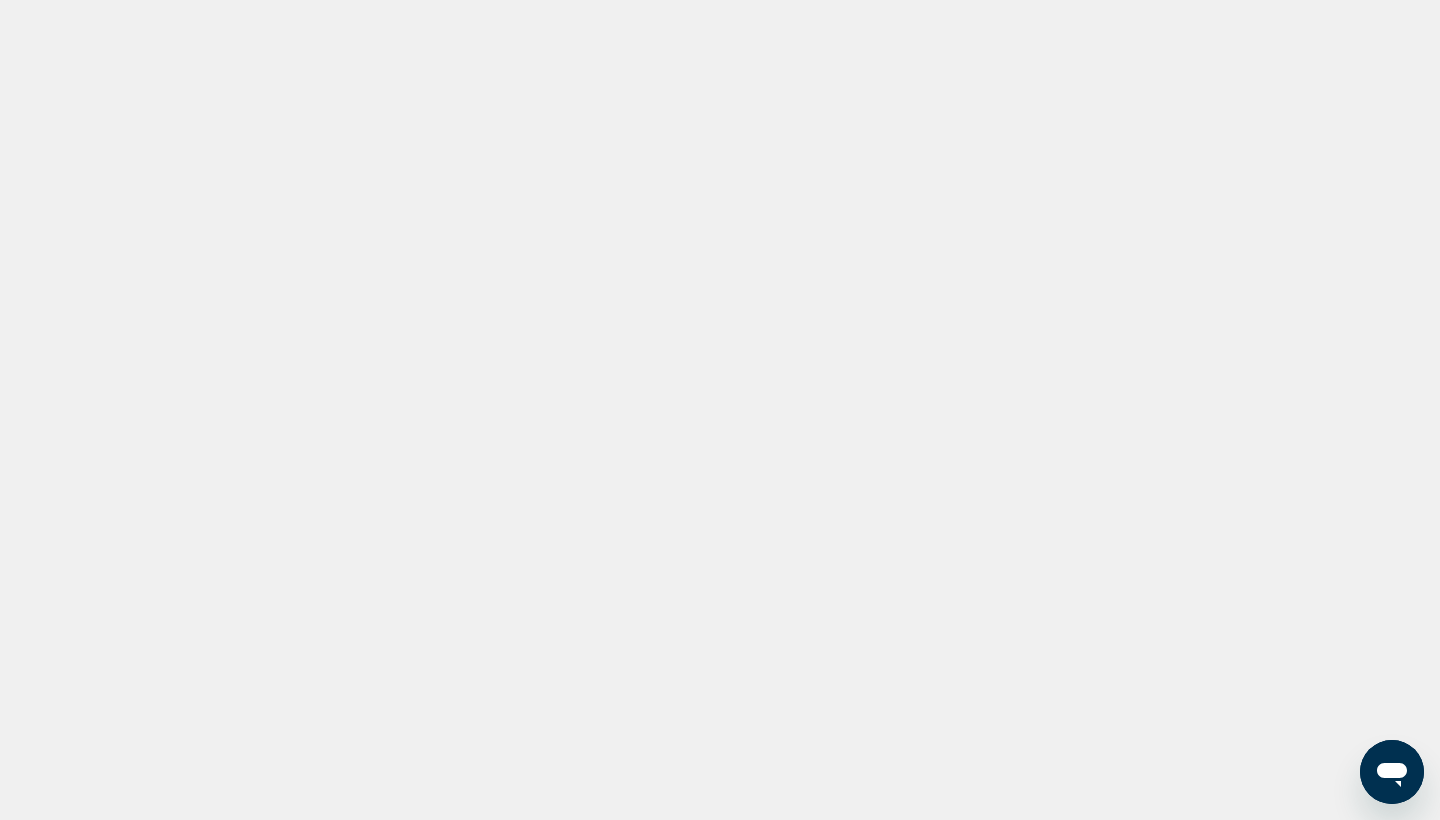 drag, startPoint x: 0, startPoint y: 0, endPoint x: 87, endPoint y: 367, distance: 377.17105 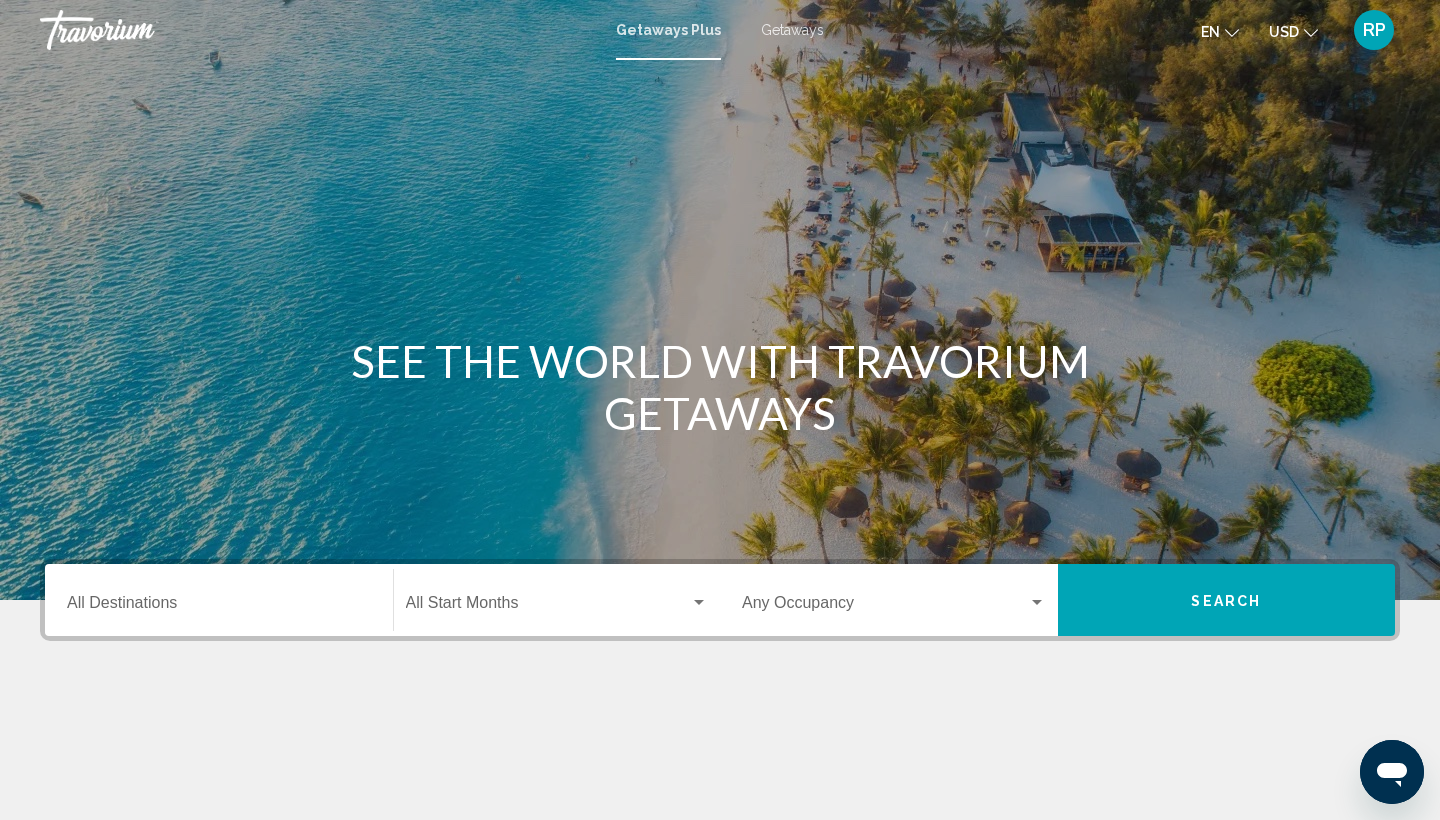click on "SEE THE WORLD WITH TRAVORIUM GETAWAYS" at bounding box center (720, 387) 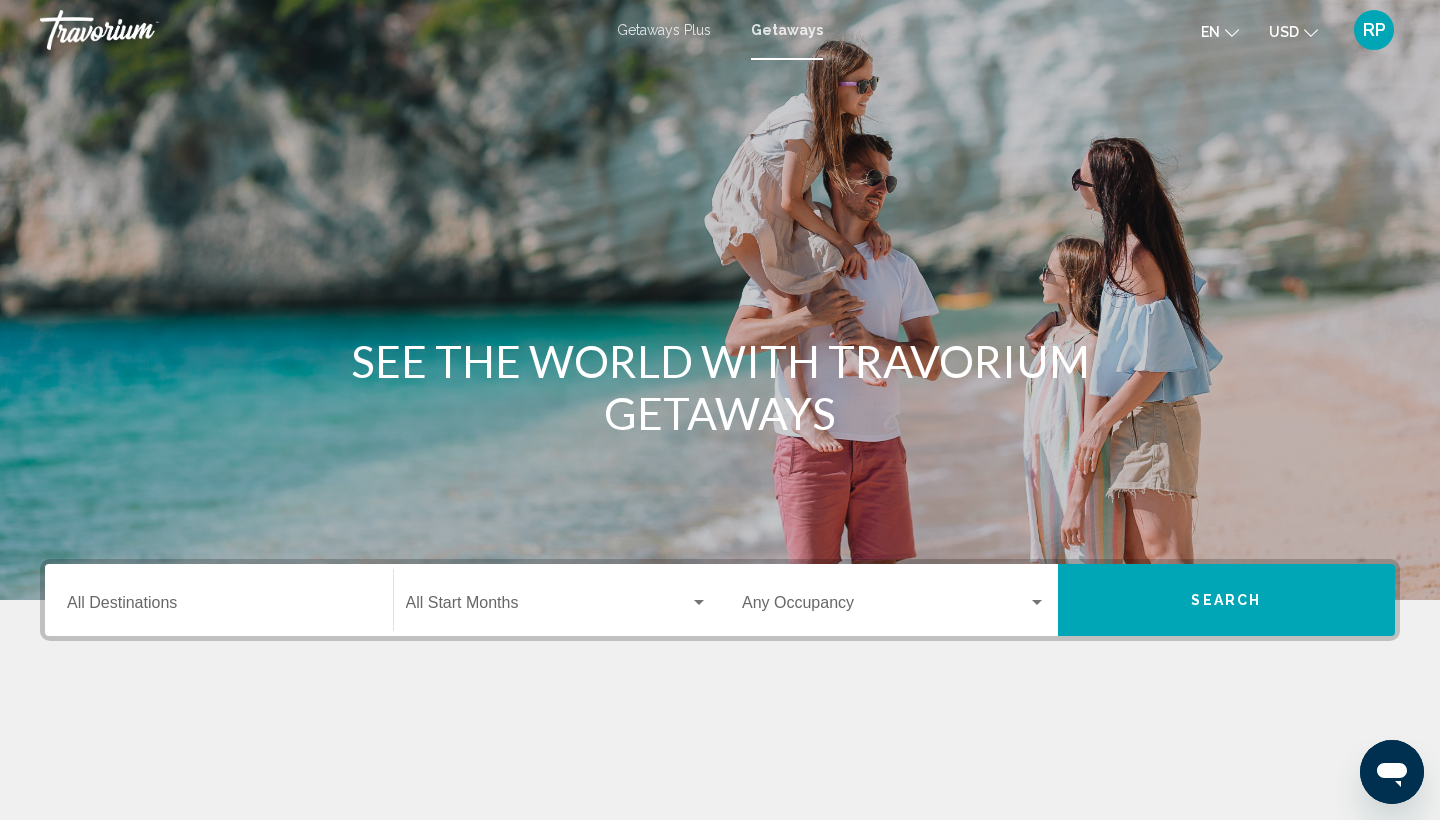 click on "Destination All Destinations" at bounding box center [219, 607] 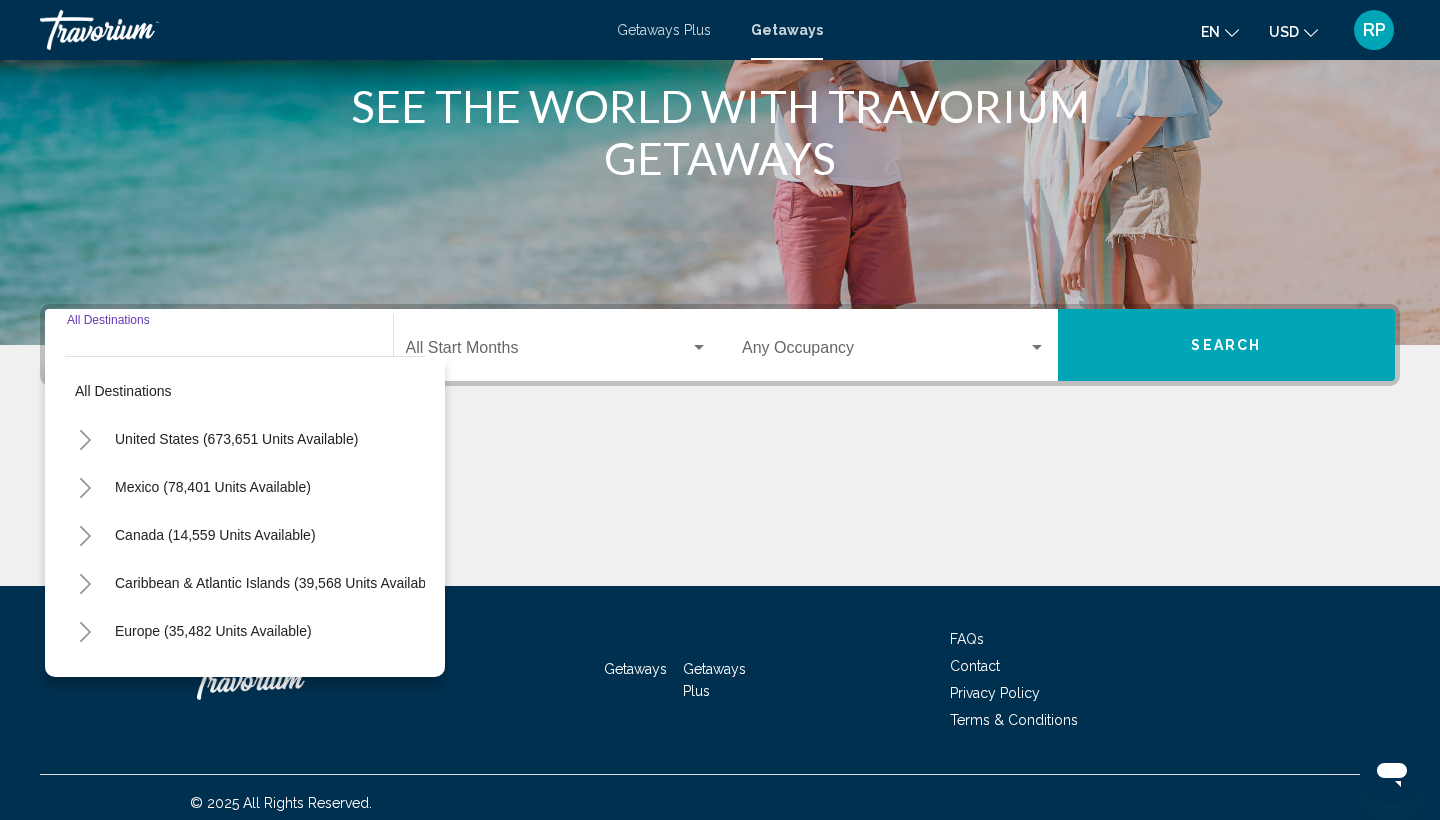 scroll, scrollTop: 266, scrollLeft: 0, axis: vertical 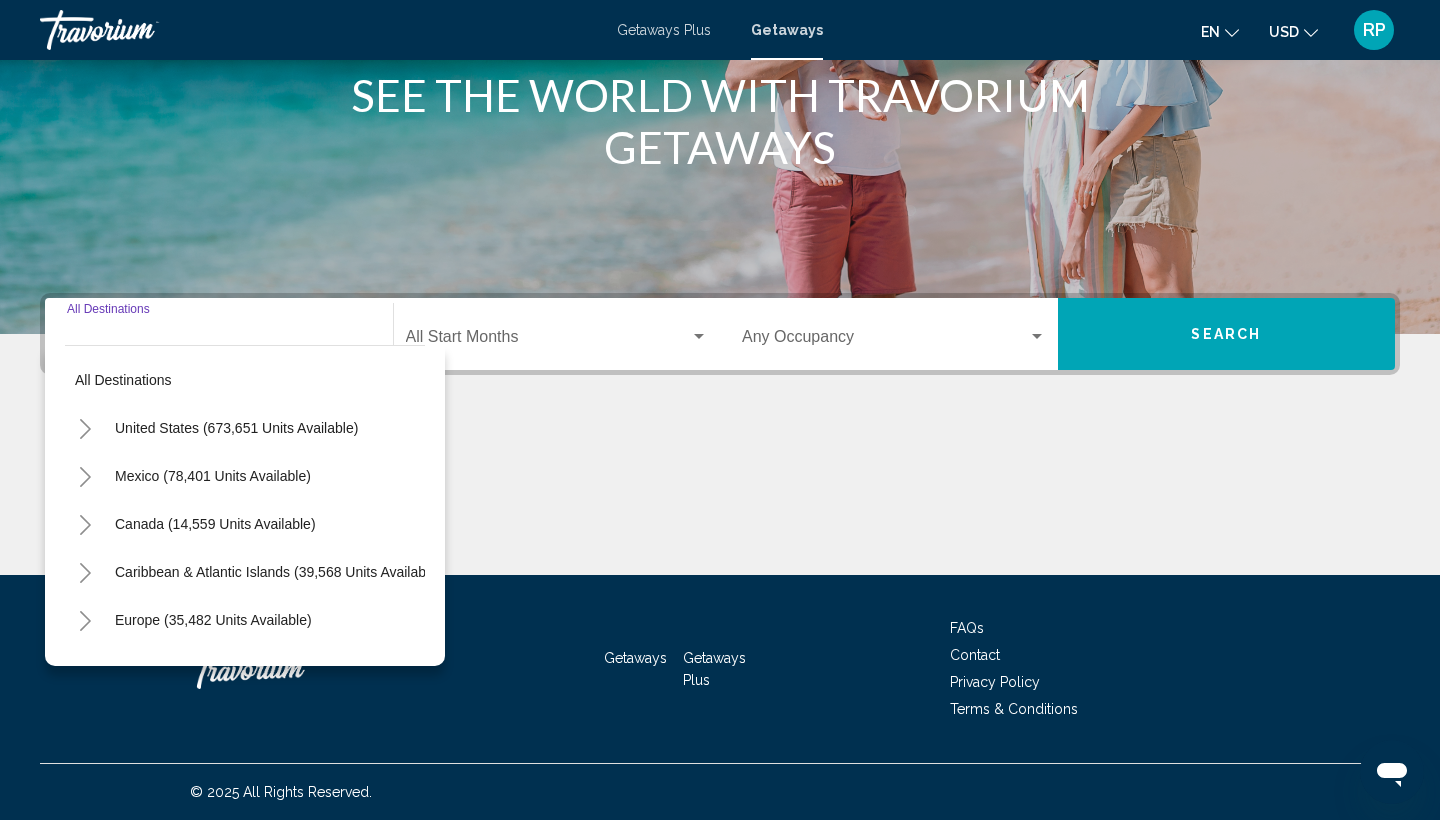 click 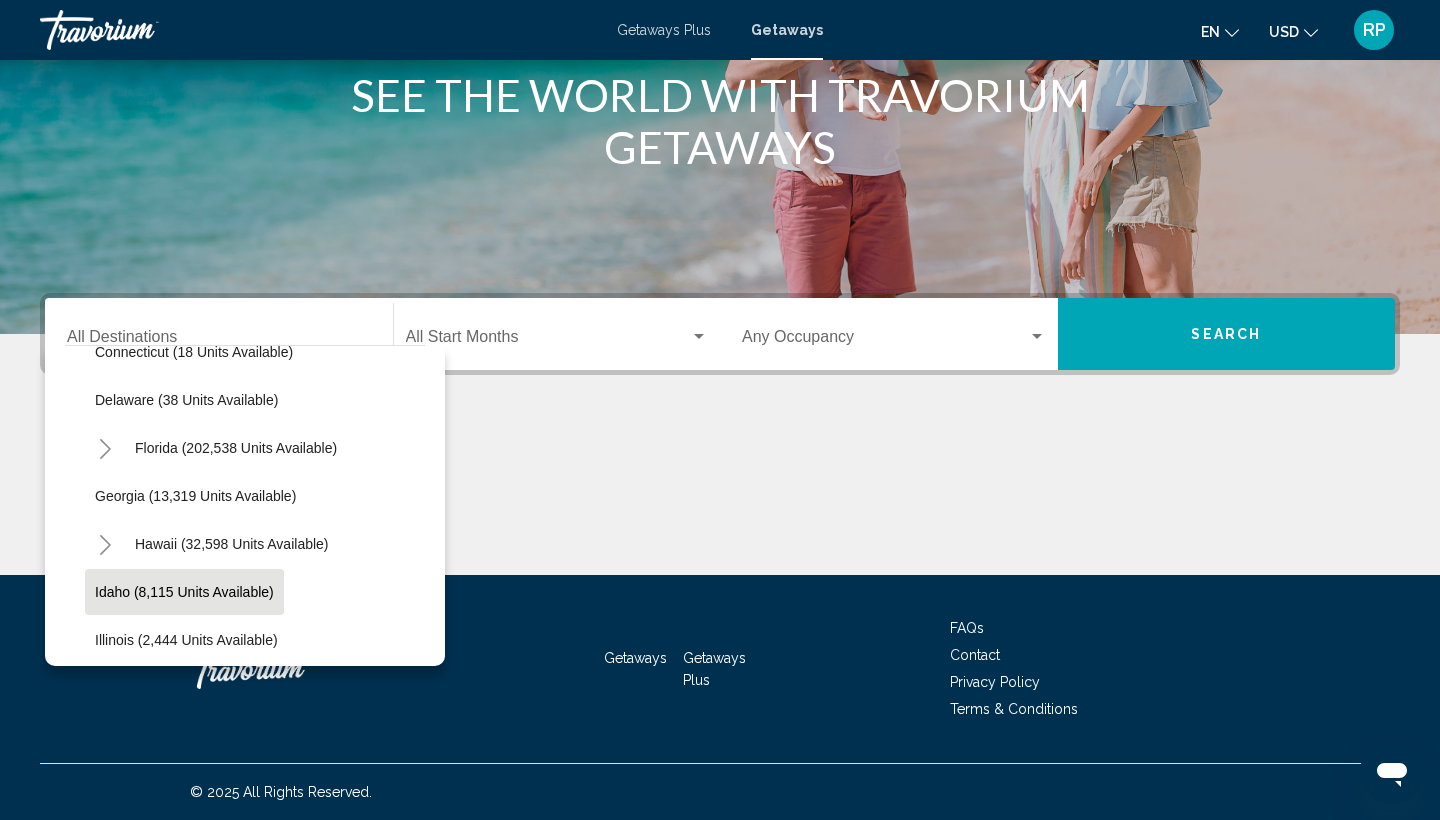 scroll, scrollTop: 347, scrollLeft: 0, axis: vertical 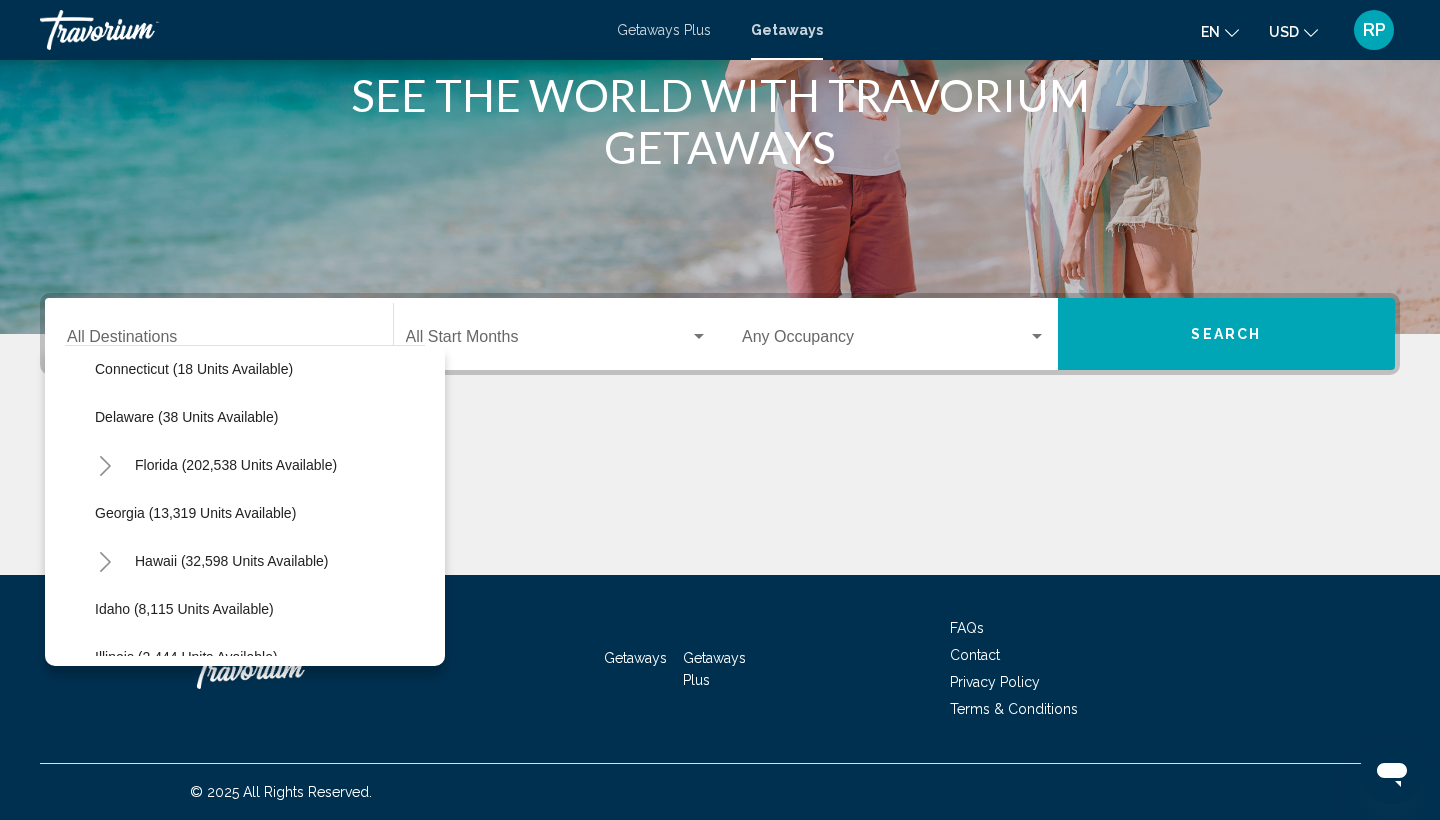 click 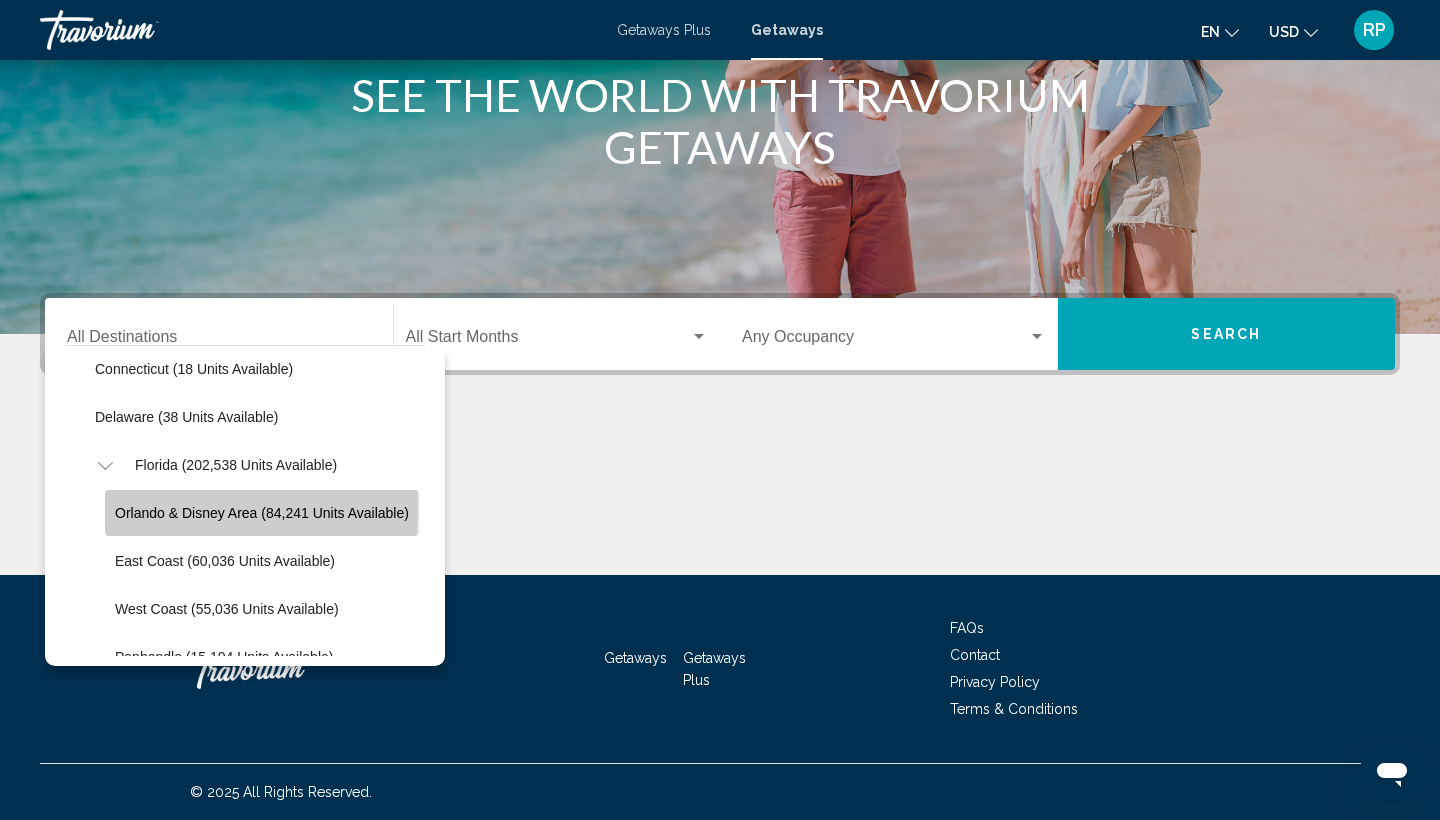 click on "Orlando & Disney Area (84,241 units available)" 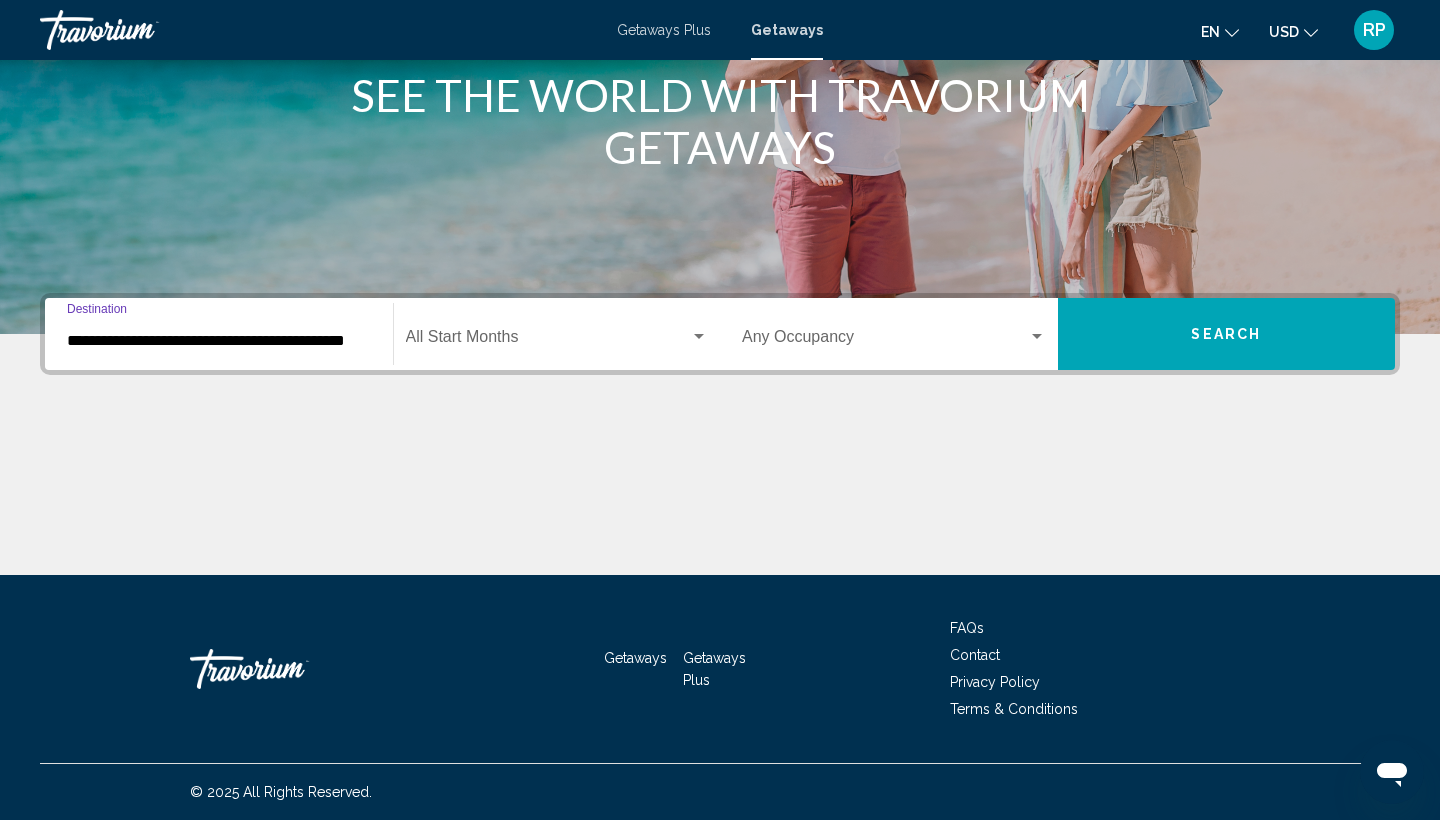 click at bounding box center [548, 341] 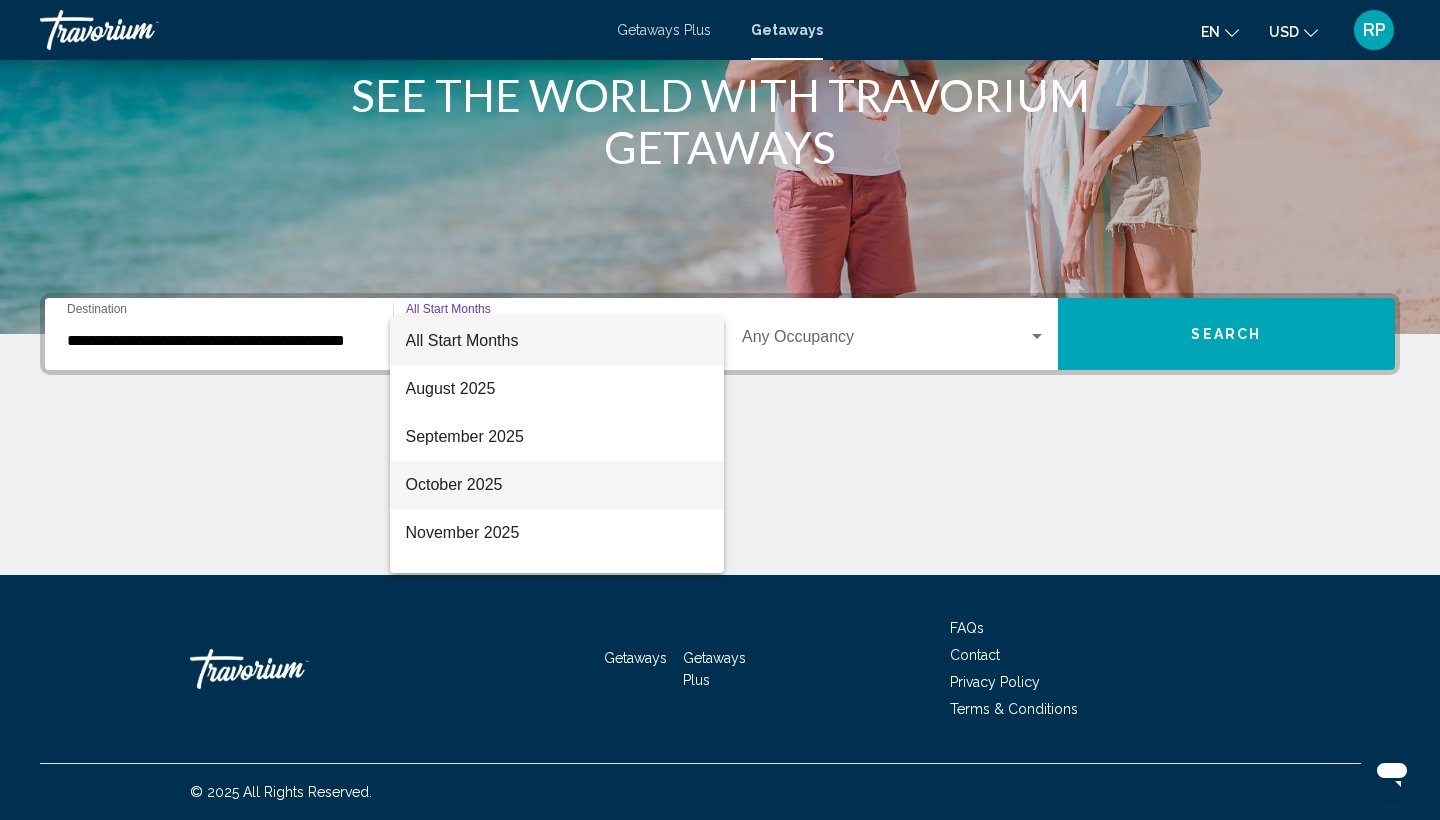 click on "October 2025" at bounding box center [557, 485] 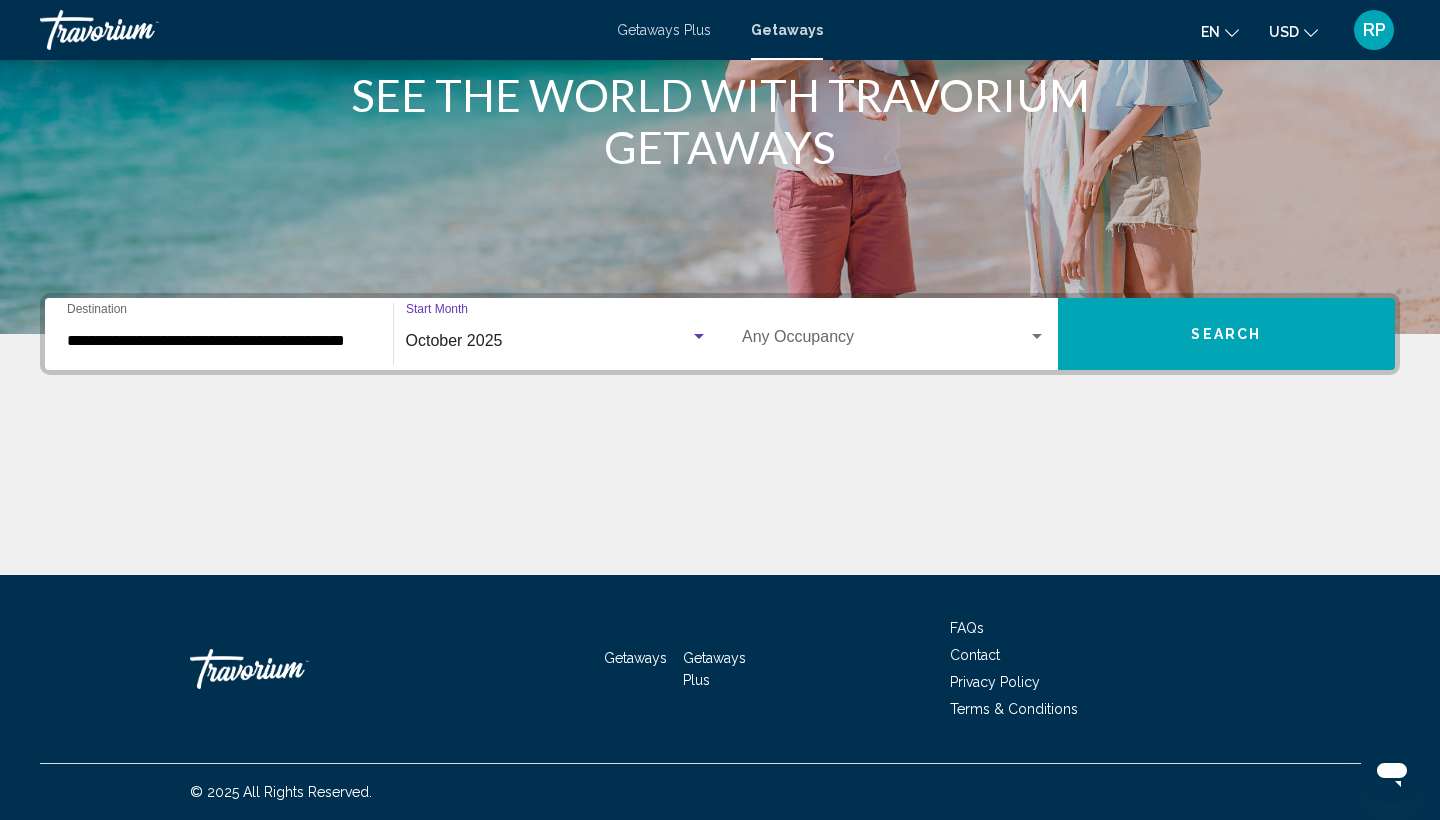 click on "Search" at bounding box center [1227, 334] 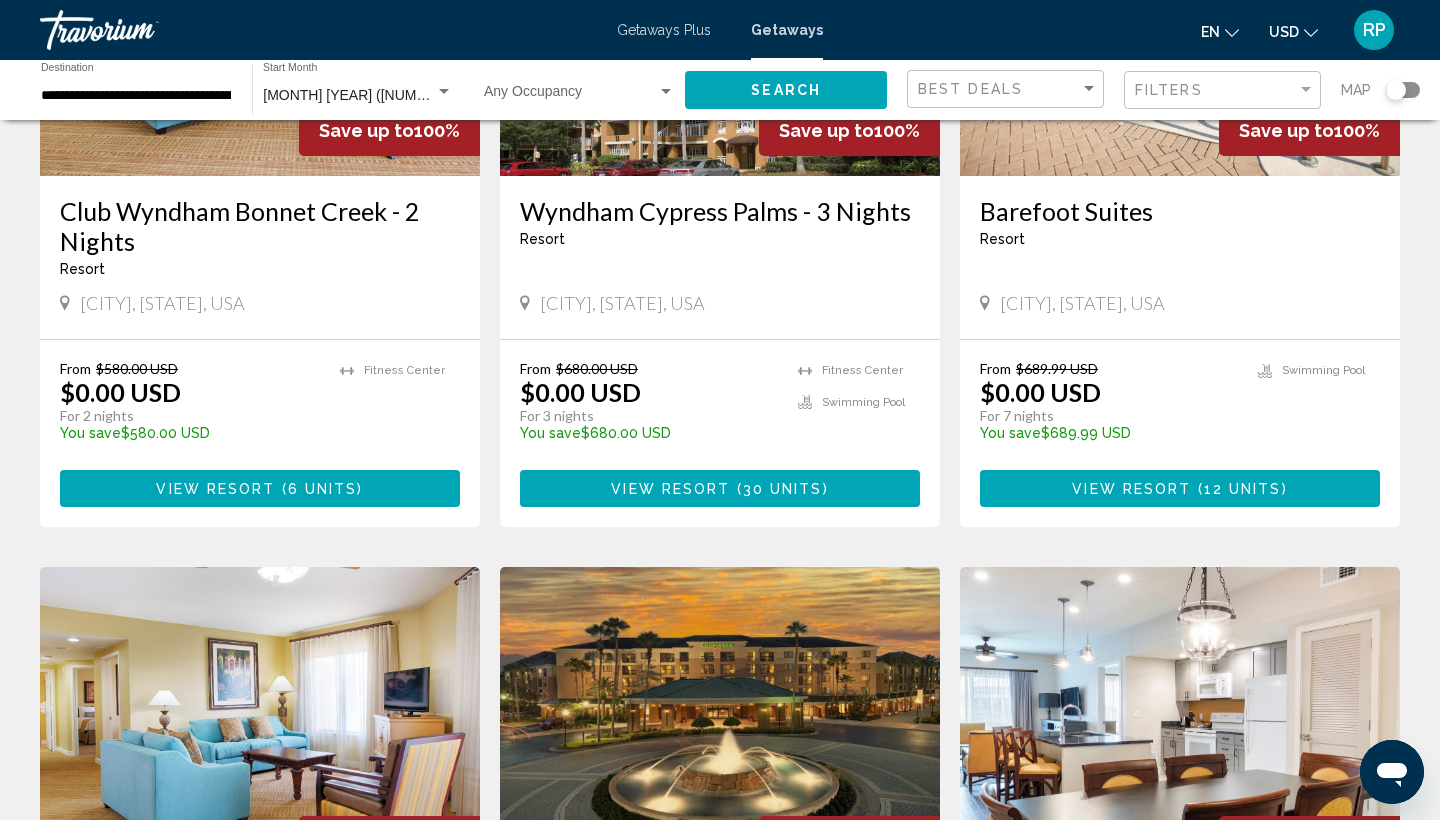 scroll, scrollTop: 307, scrollLeft: 0, axis: vertical 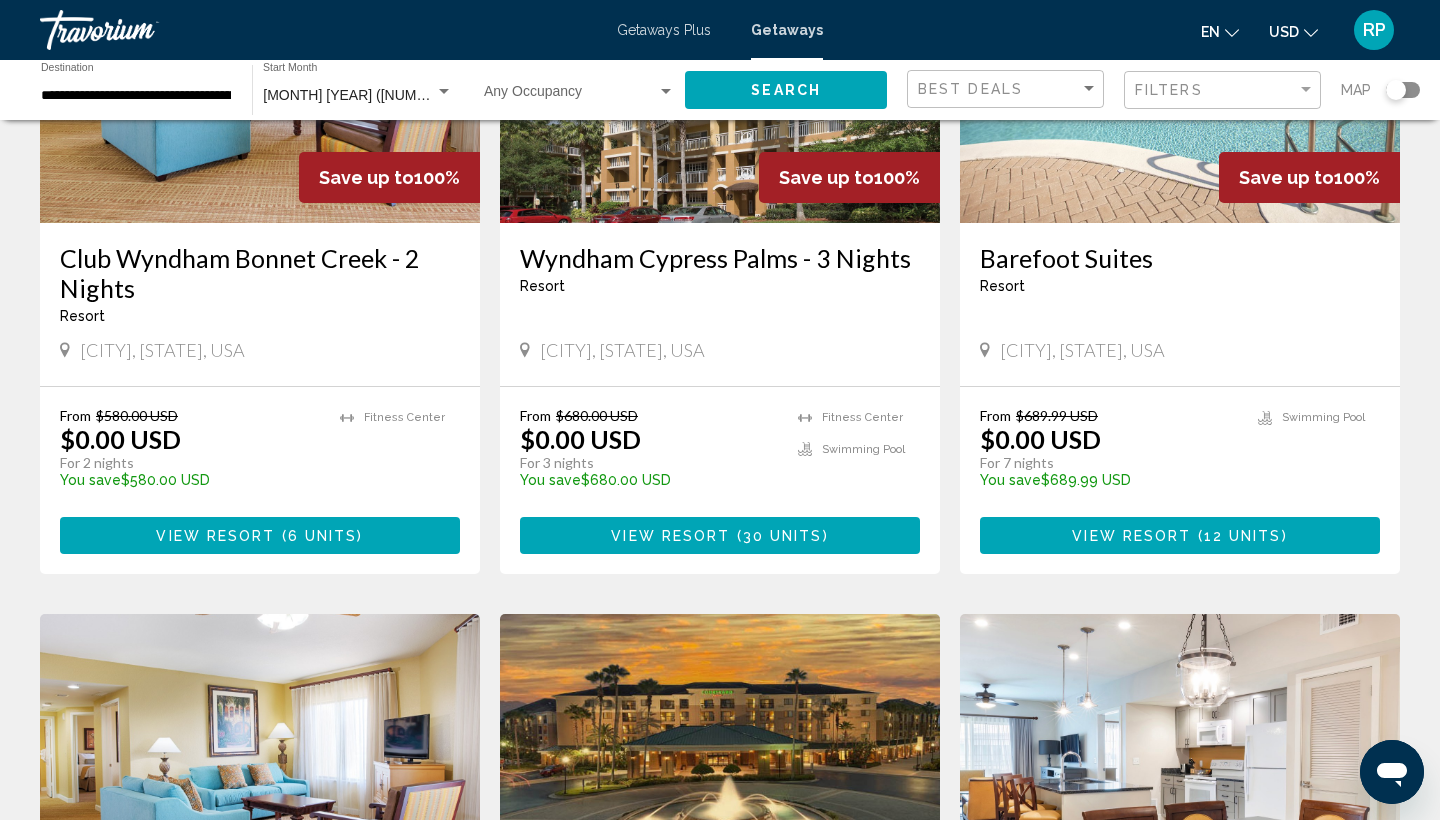 click on "Barefoot Suites" at bounding box center [1180, 258] 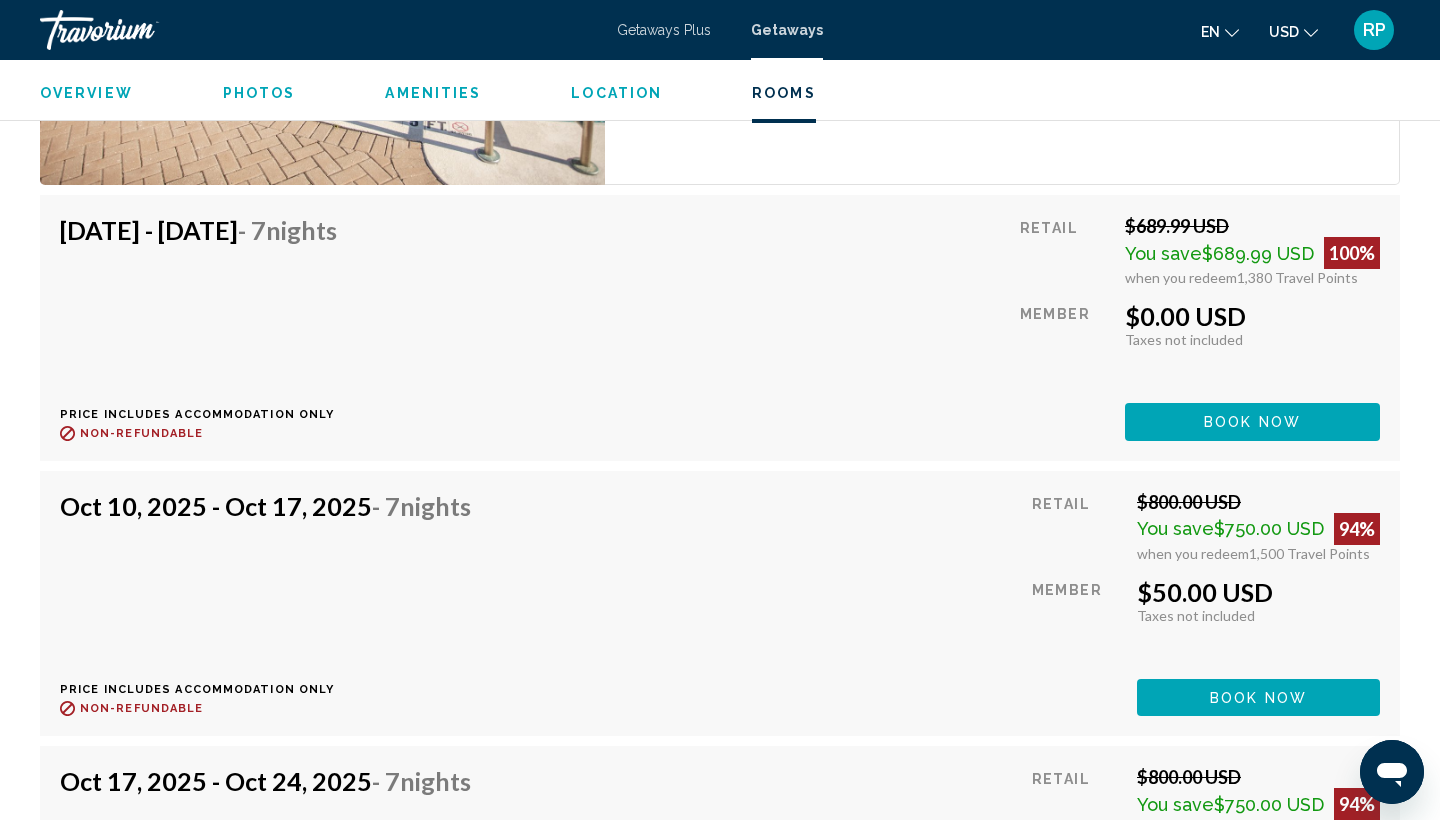 scroll, scrollTop: 3725, scrollLeft: 0, axis: vertical 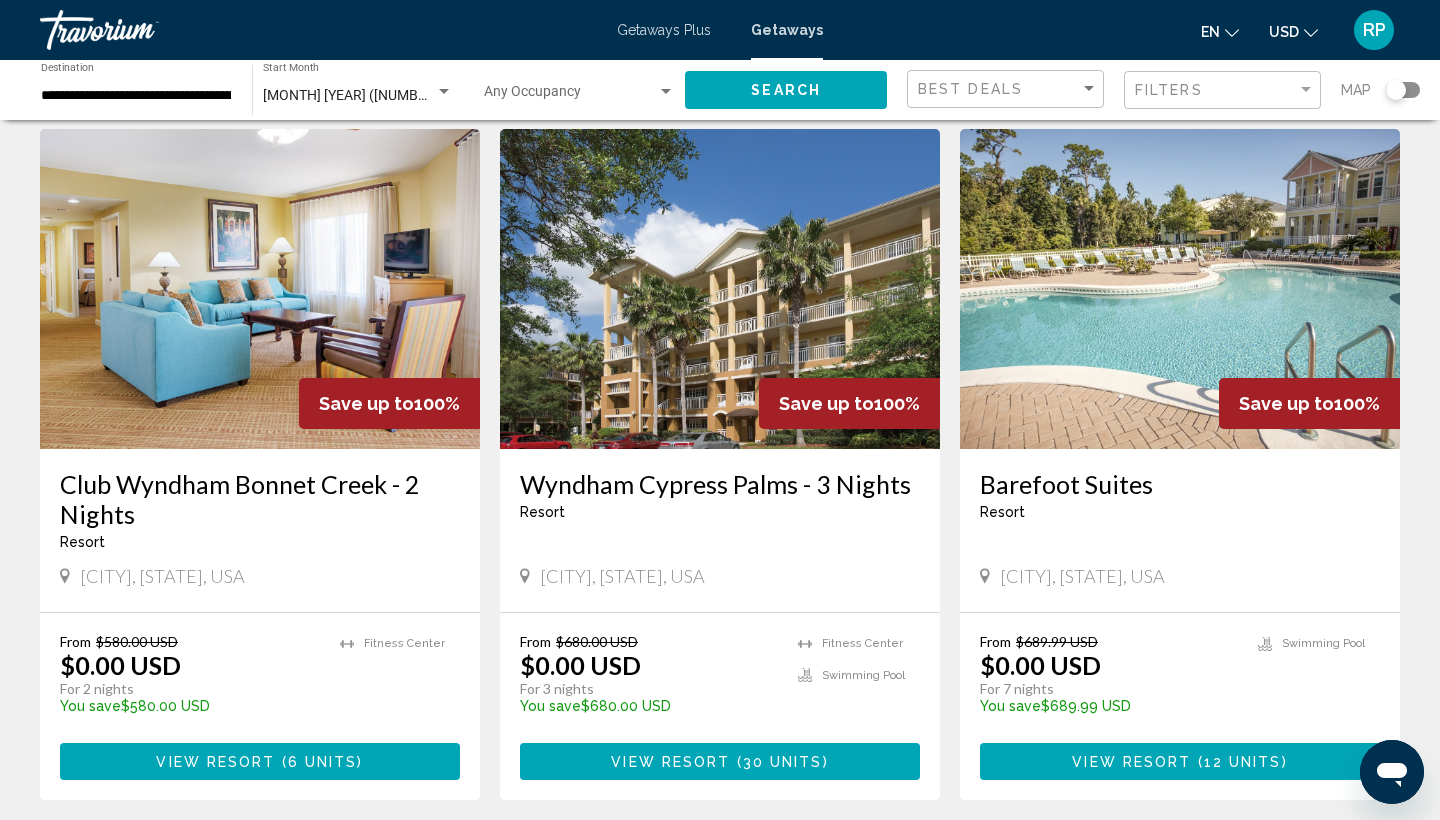 click on "Wyndham Cypress Palms - 3 Nights" at bounding box center [720, 484] 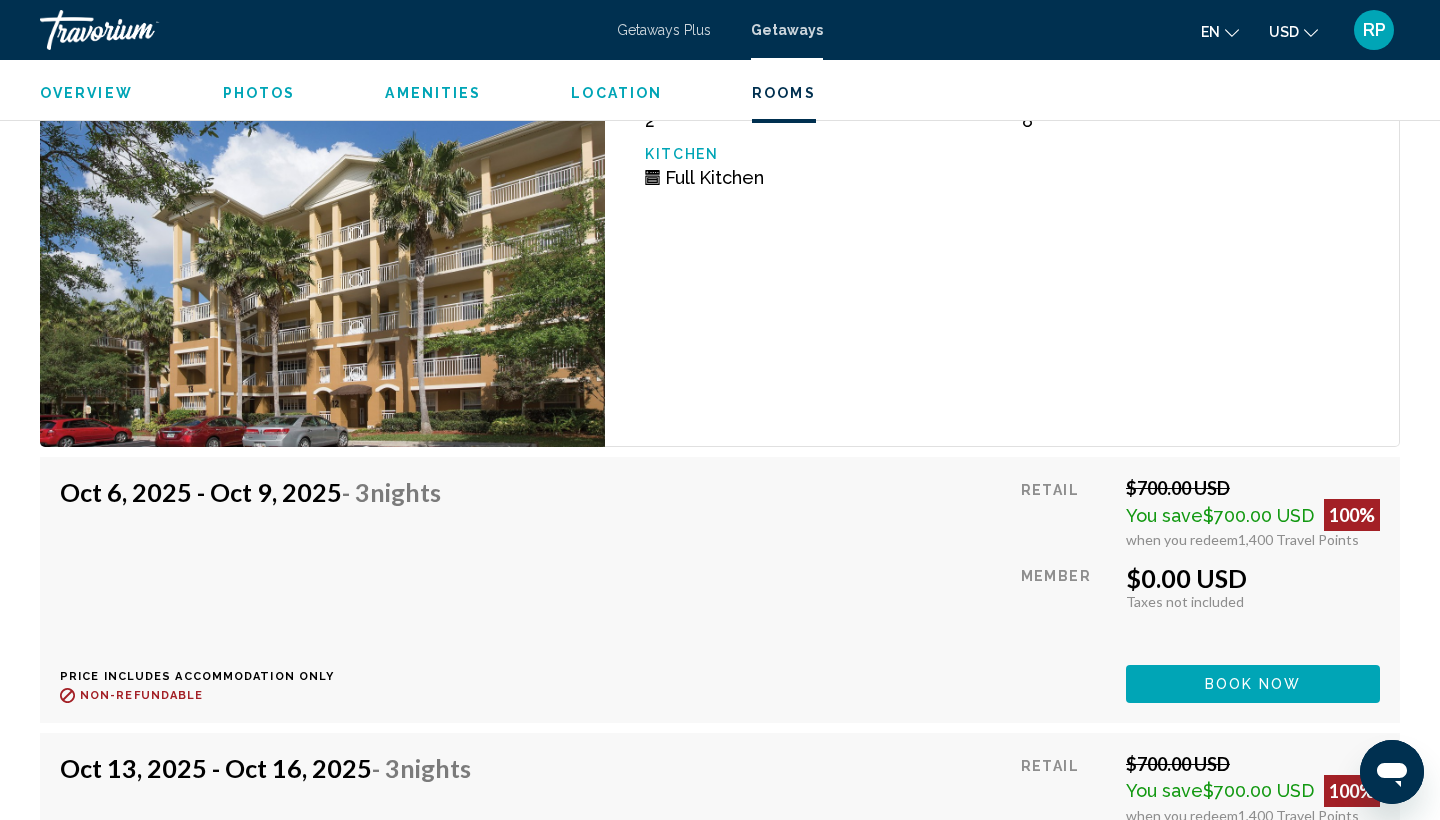 scroll, scrollTop: 3891, scrollLeft: 0, axis: vertical 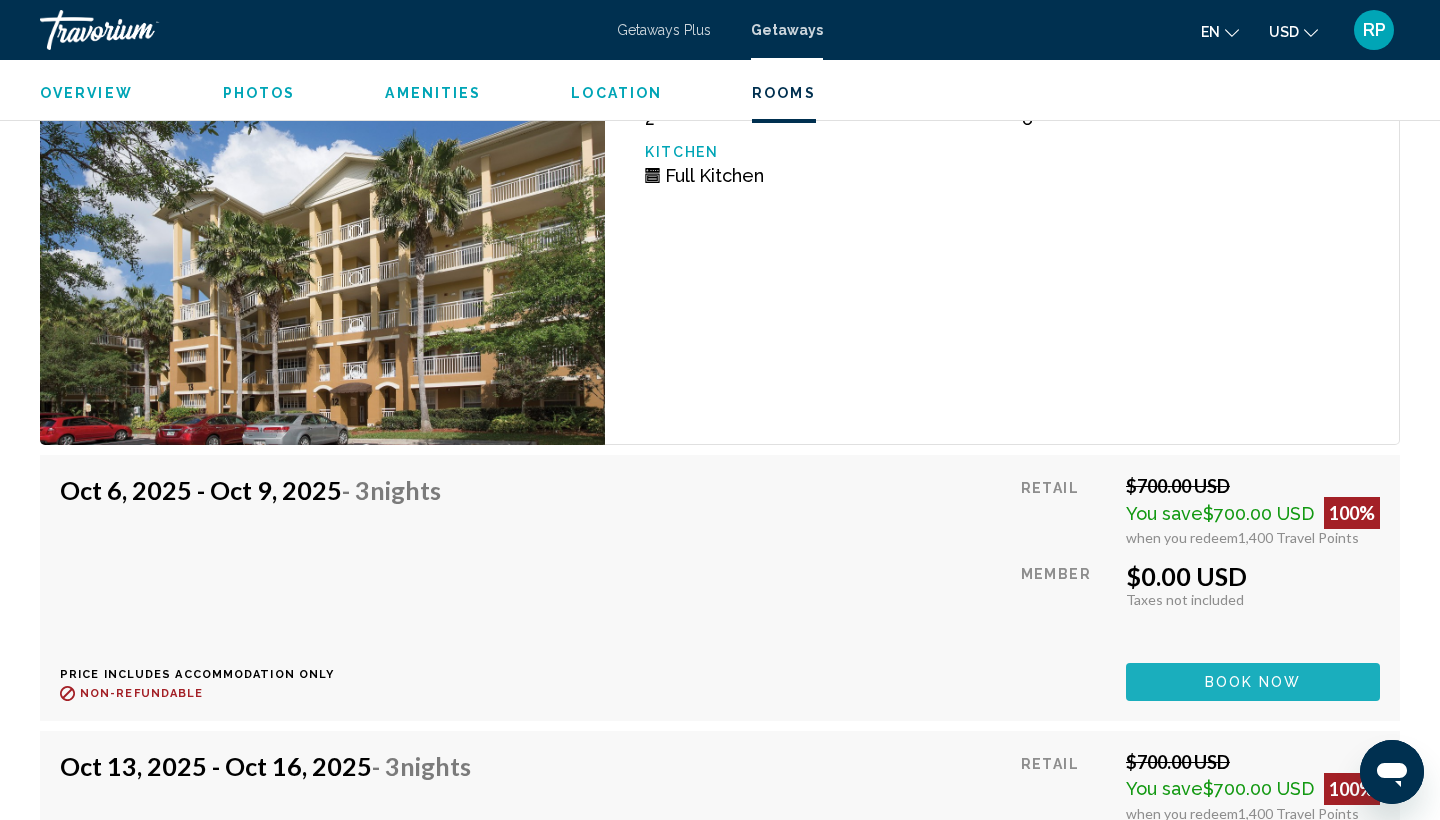 click on "Book now" at bounding box center [1253, 681] 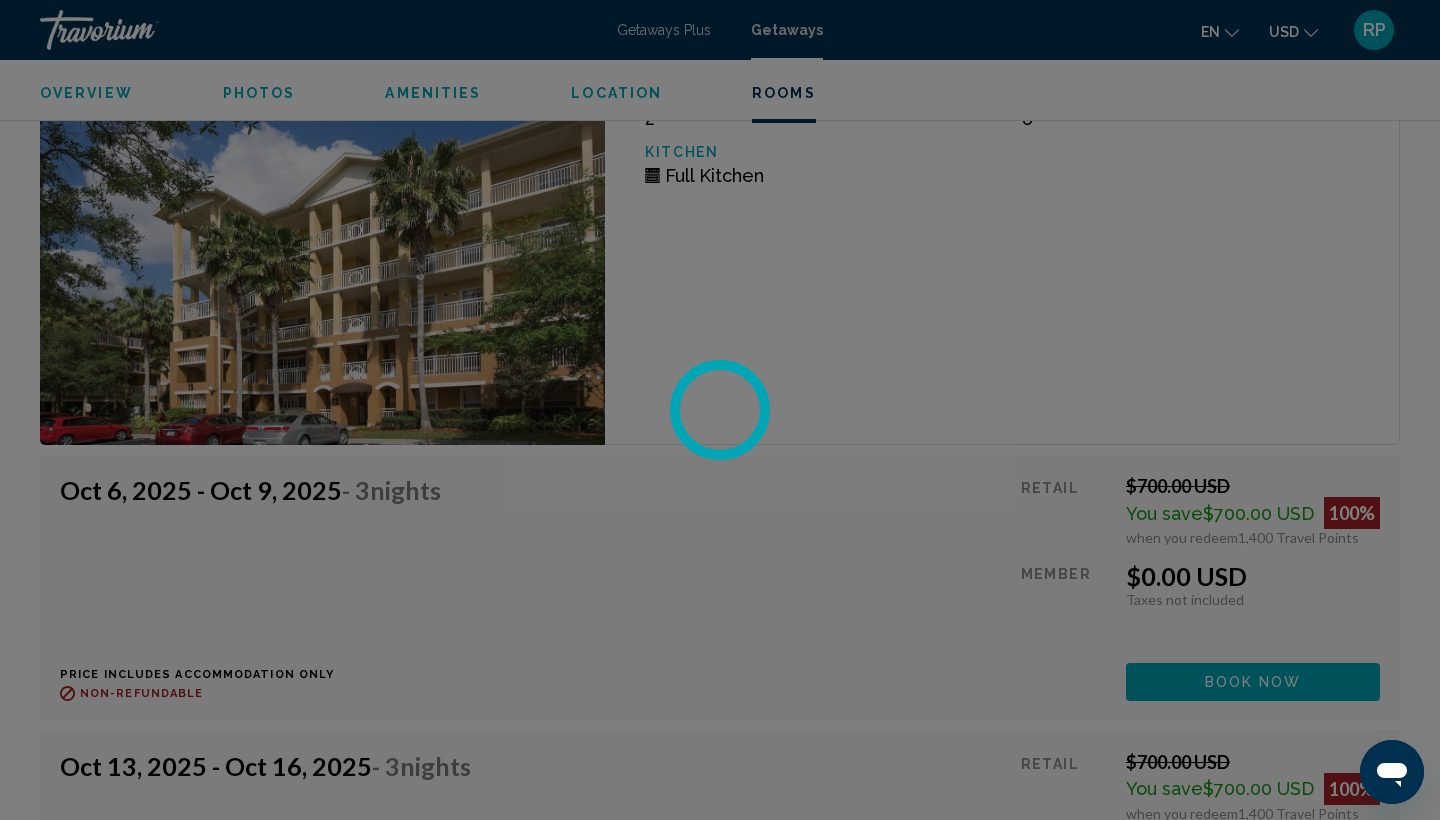 scroll, scrollTop: 0, scrollLeft: 0, axis: both 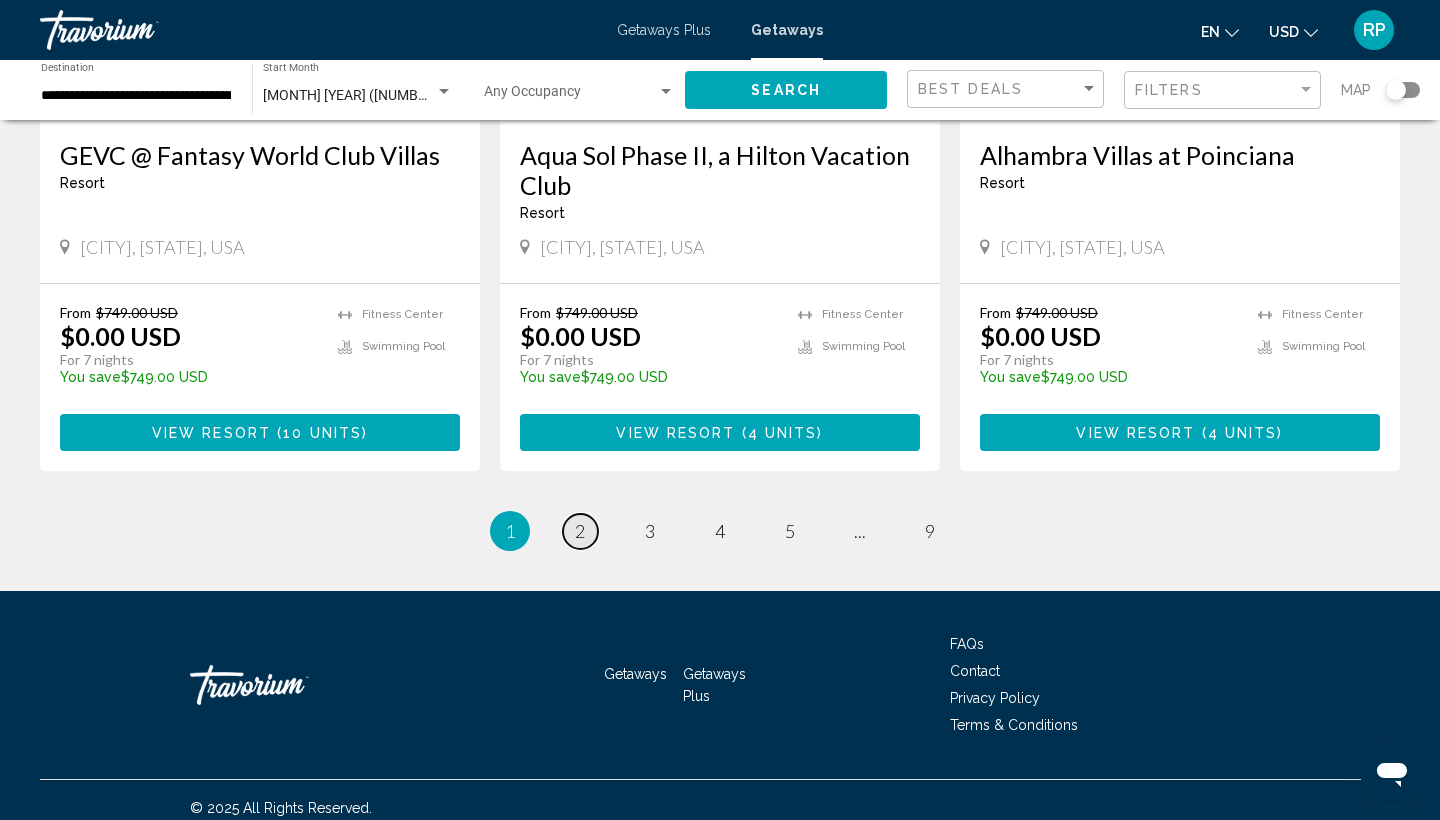 click on "page  2" at bounding box center [580, 531] 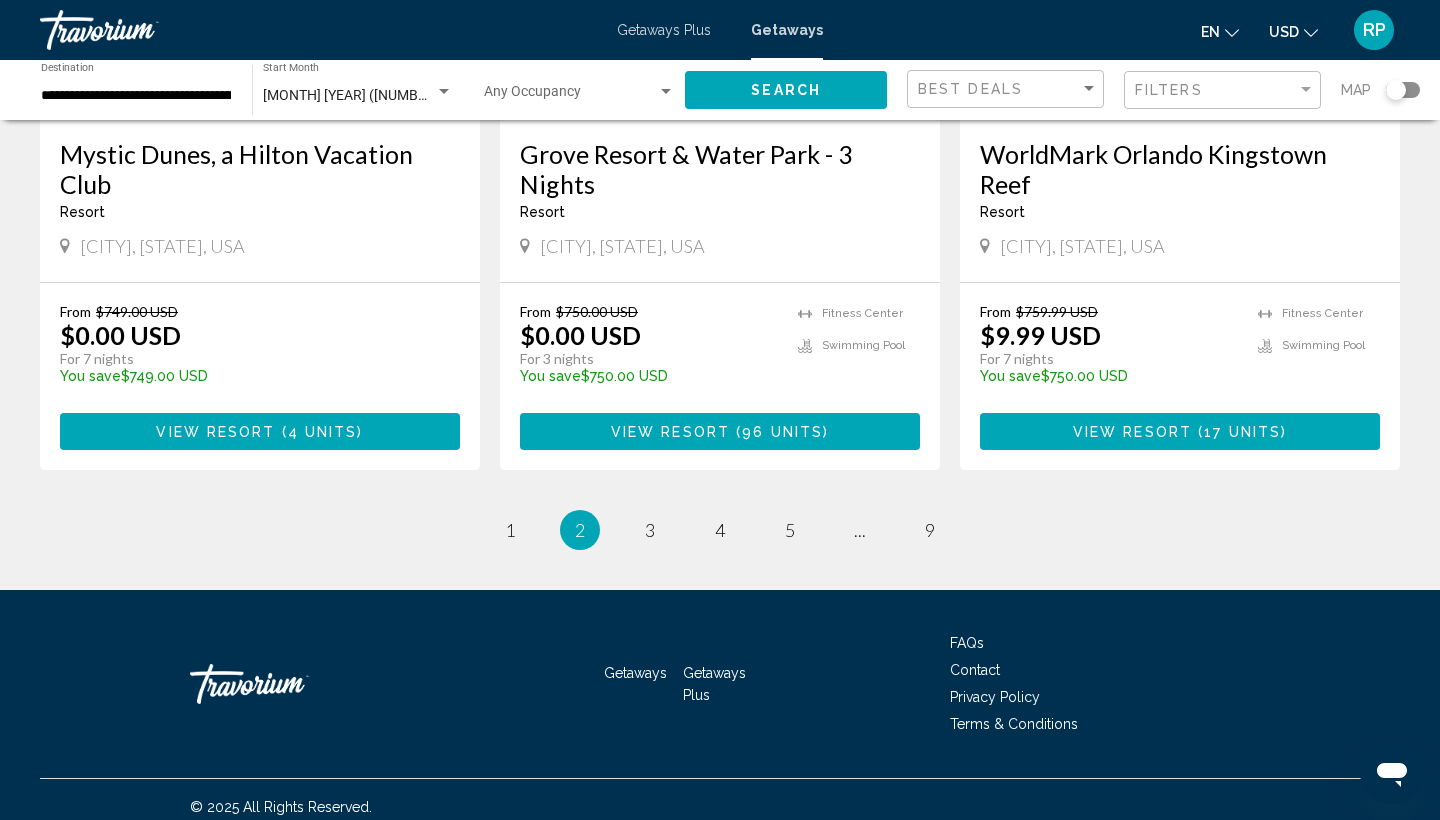 scroll, scrollTop: 2574, scrollLeft: 0, axis: vertical 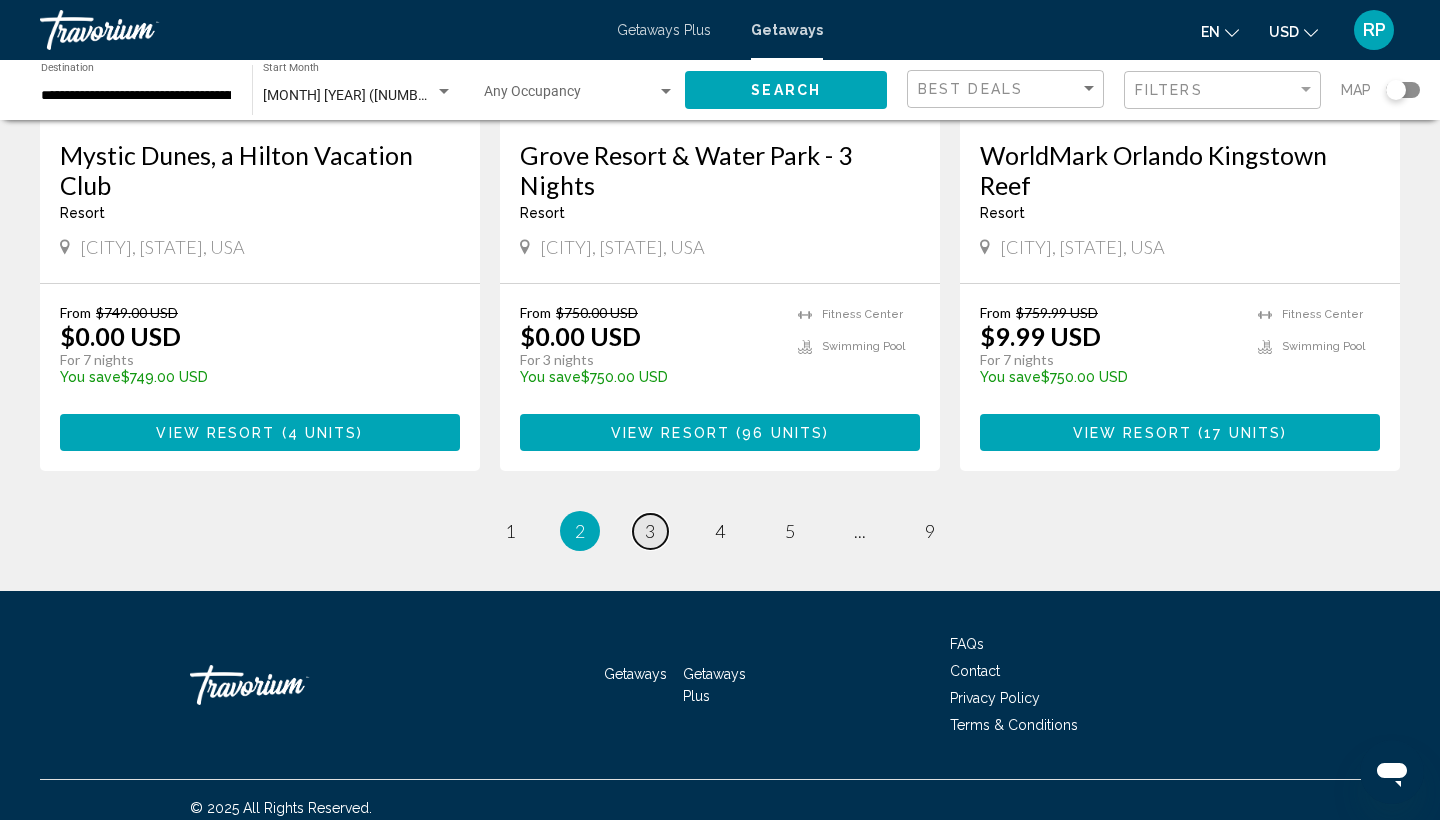 click on "3" at bounding box center [650, 531] 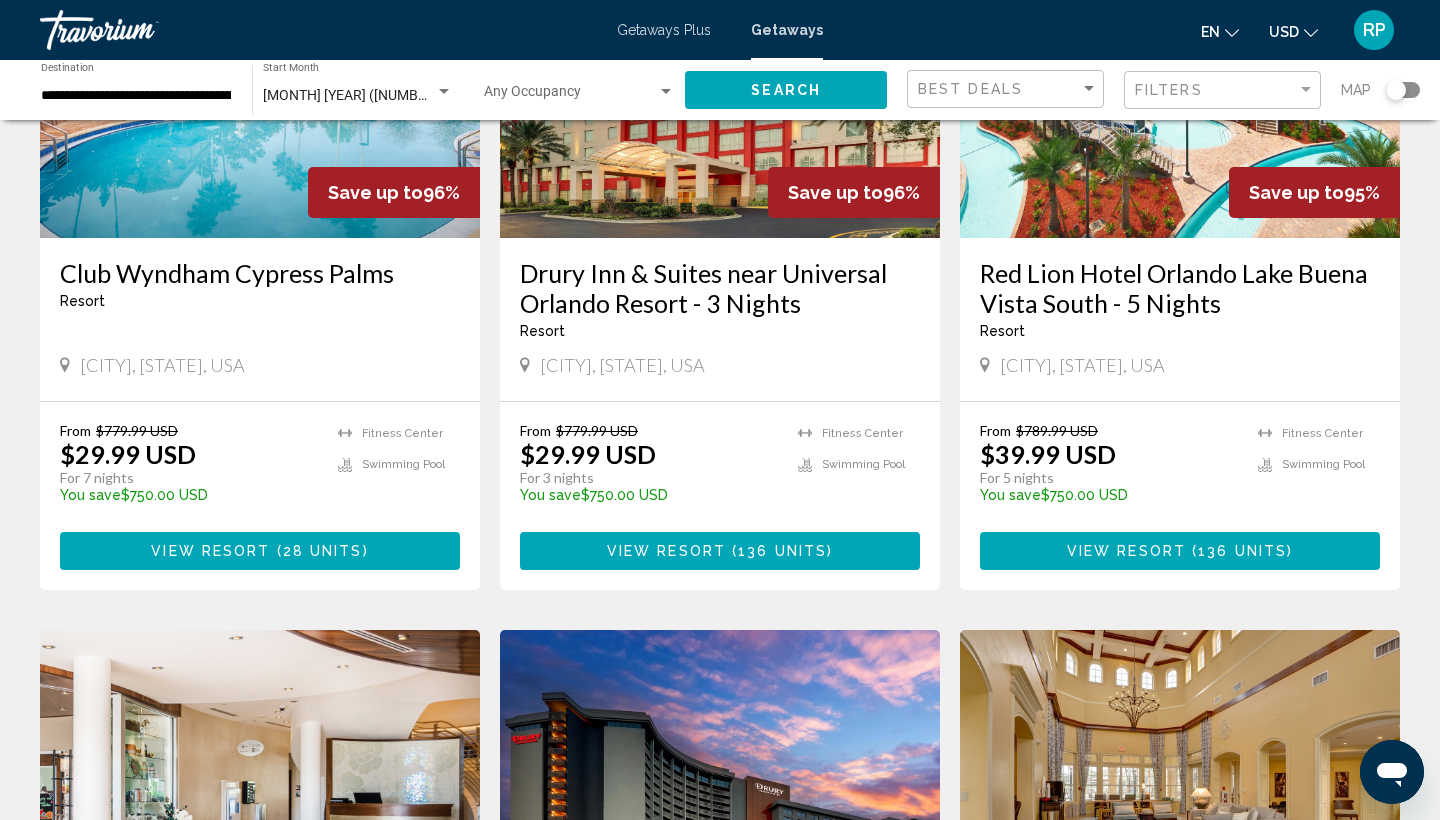 scroll, scrollTop: 1002, scrollLeft: 0, axis: vertical 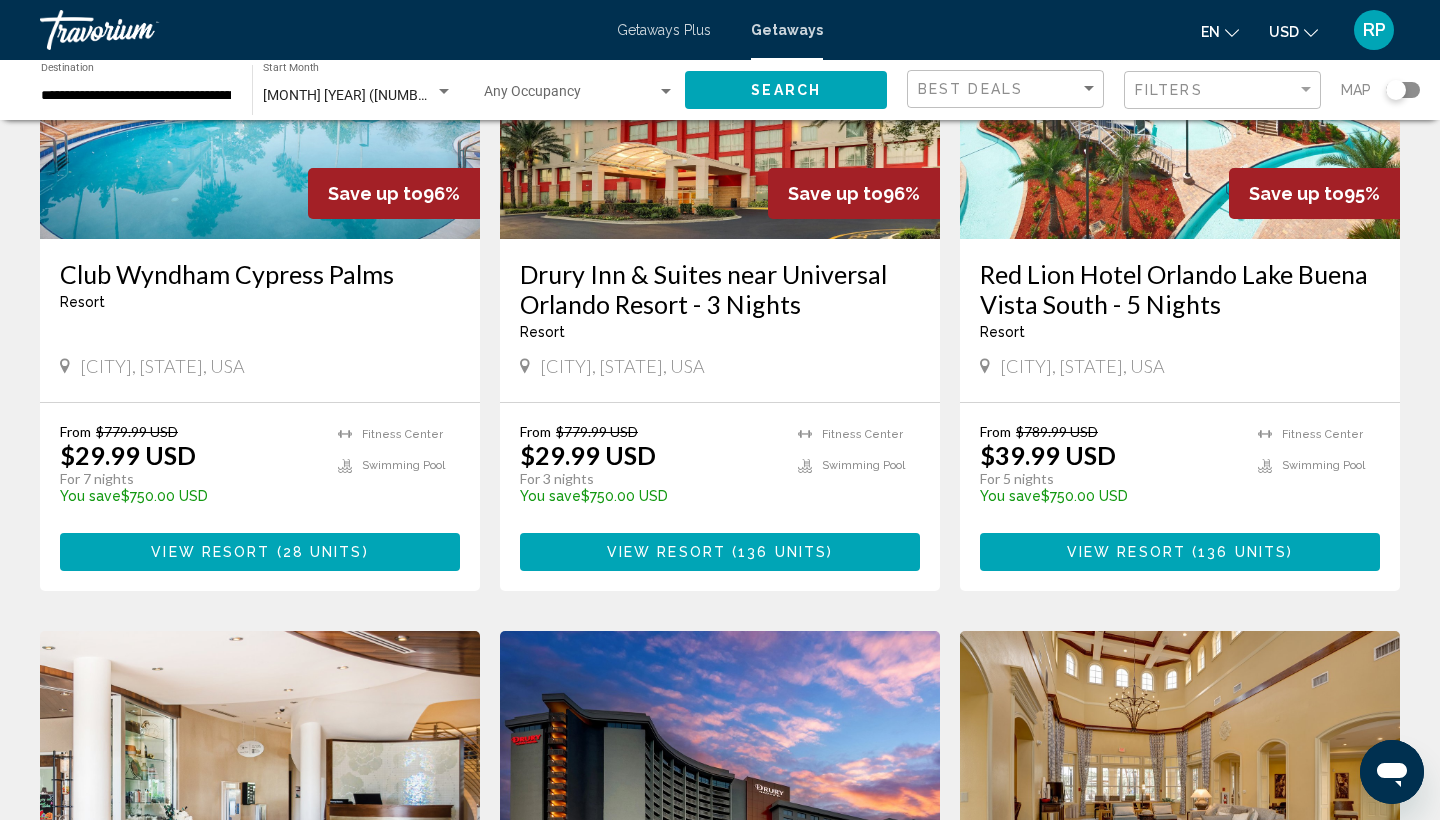 click on "28 units" at bounding box center (323, 553) 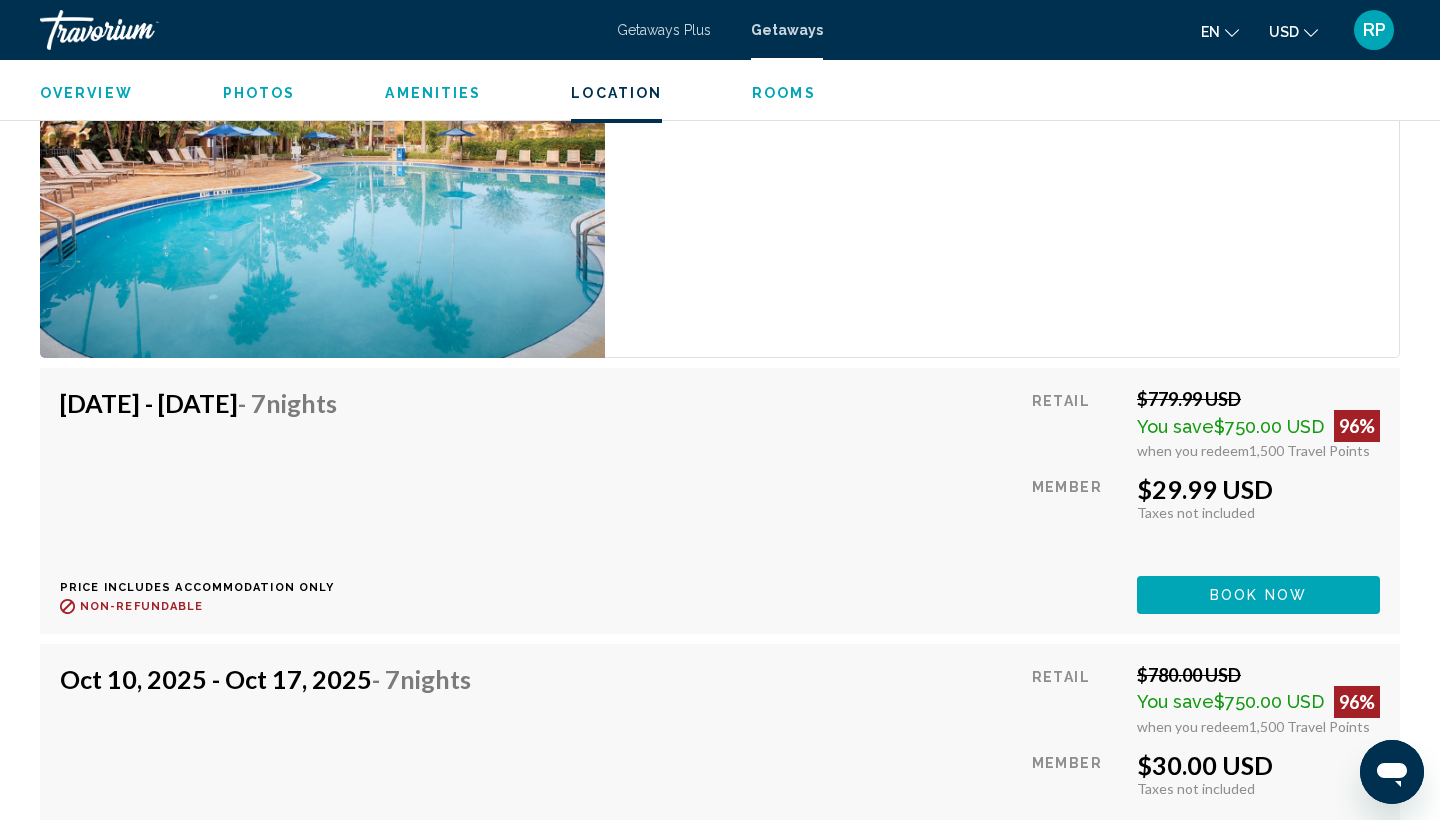 scroll, scrollTop: 4264, scrollLeft: 0, axis: vertical 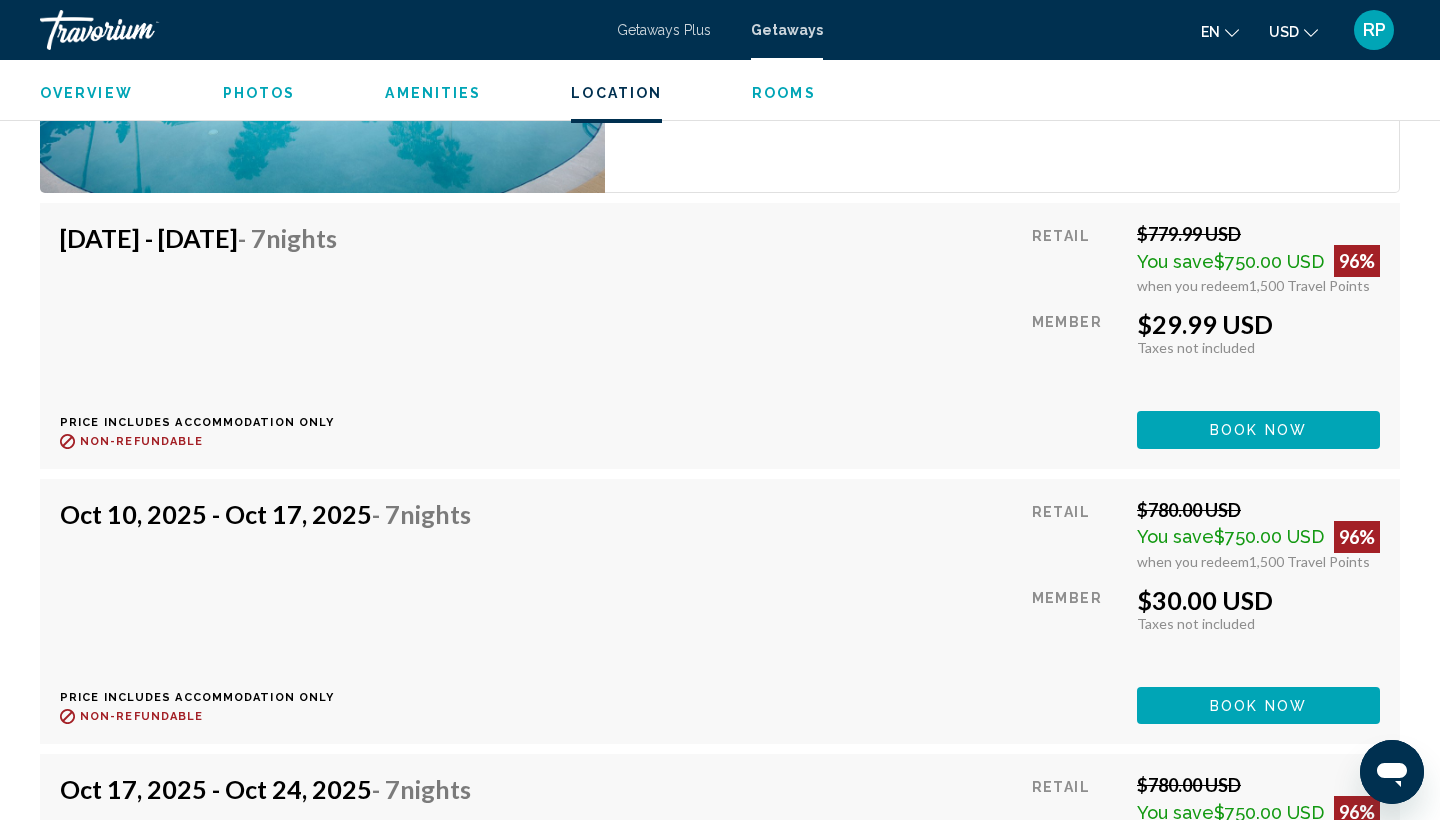 click on "[DATE] - [DATE] - 7 Nights" at bounding box center [265, 519] 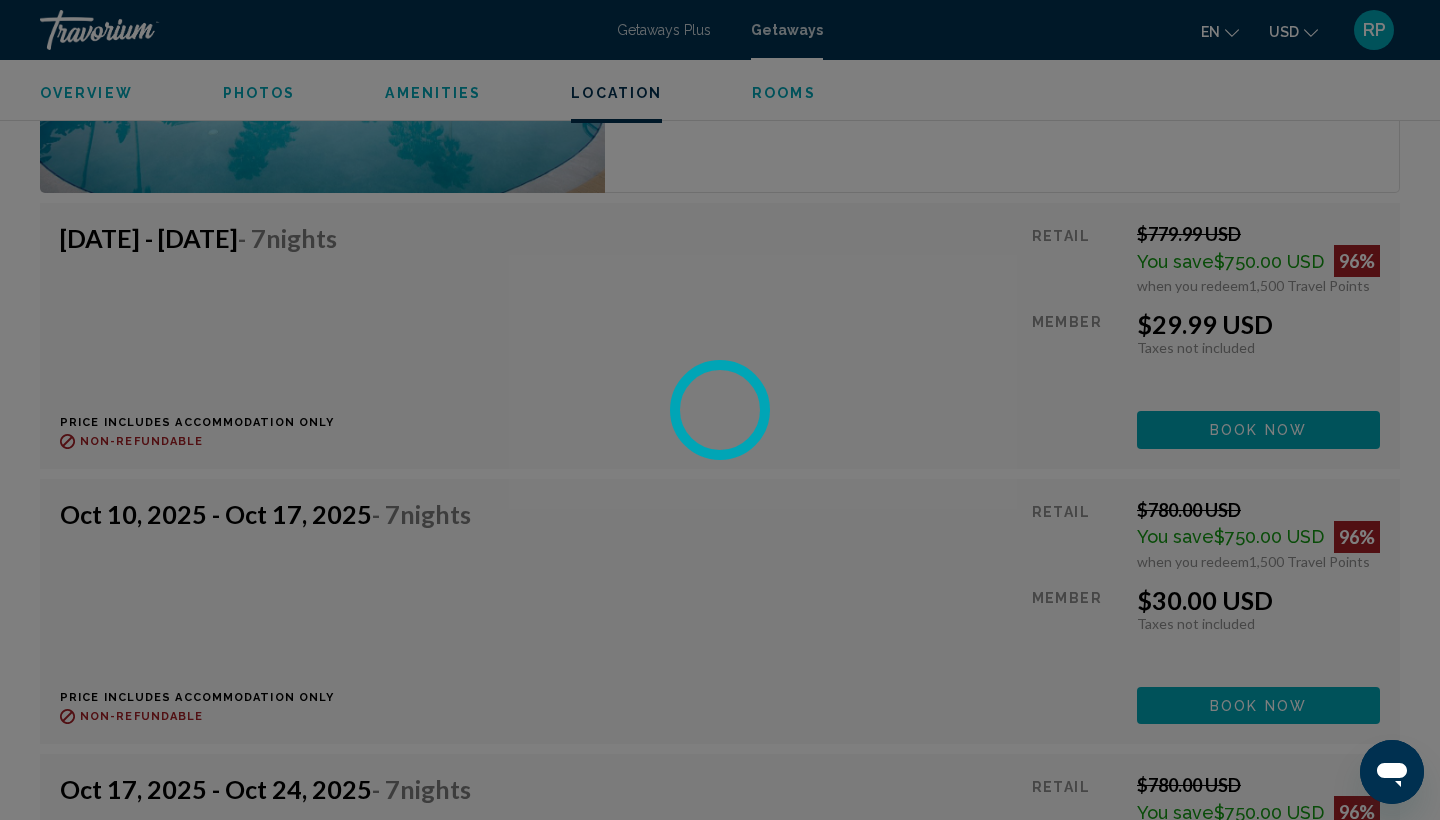 scroll, scrollTop: 0, scrollLeft: 0, axis: both 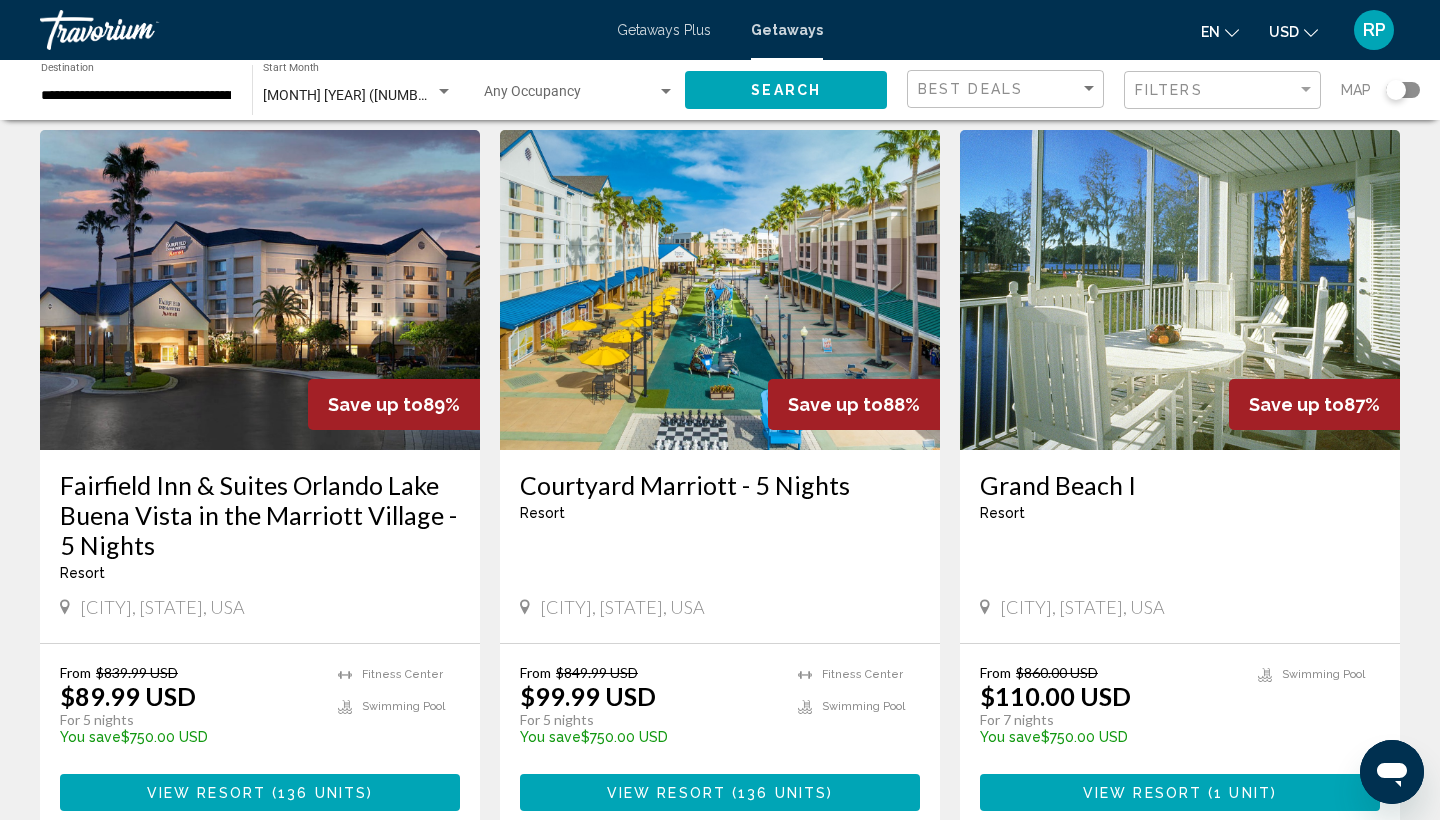 click on "Grand Beach I" at bounding box center [1180, 485] 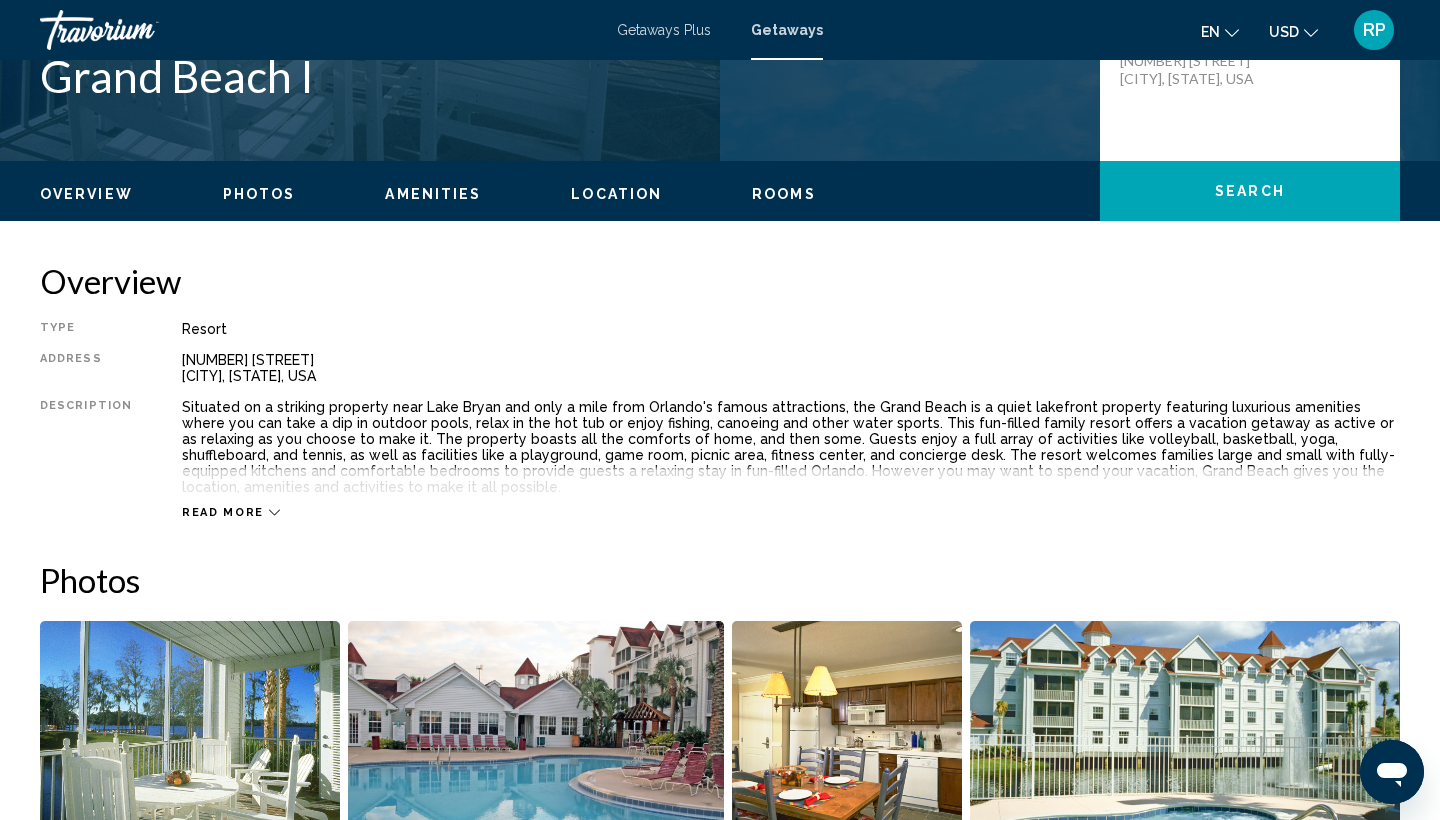 scroll, scrollTop: 514, scrollLeft: 0, axis: vertical 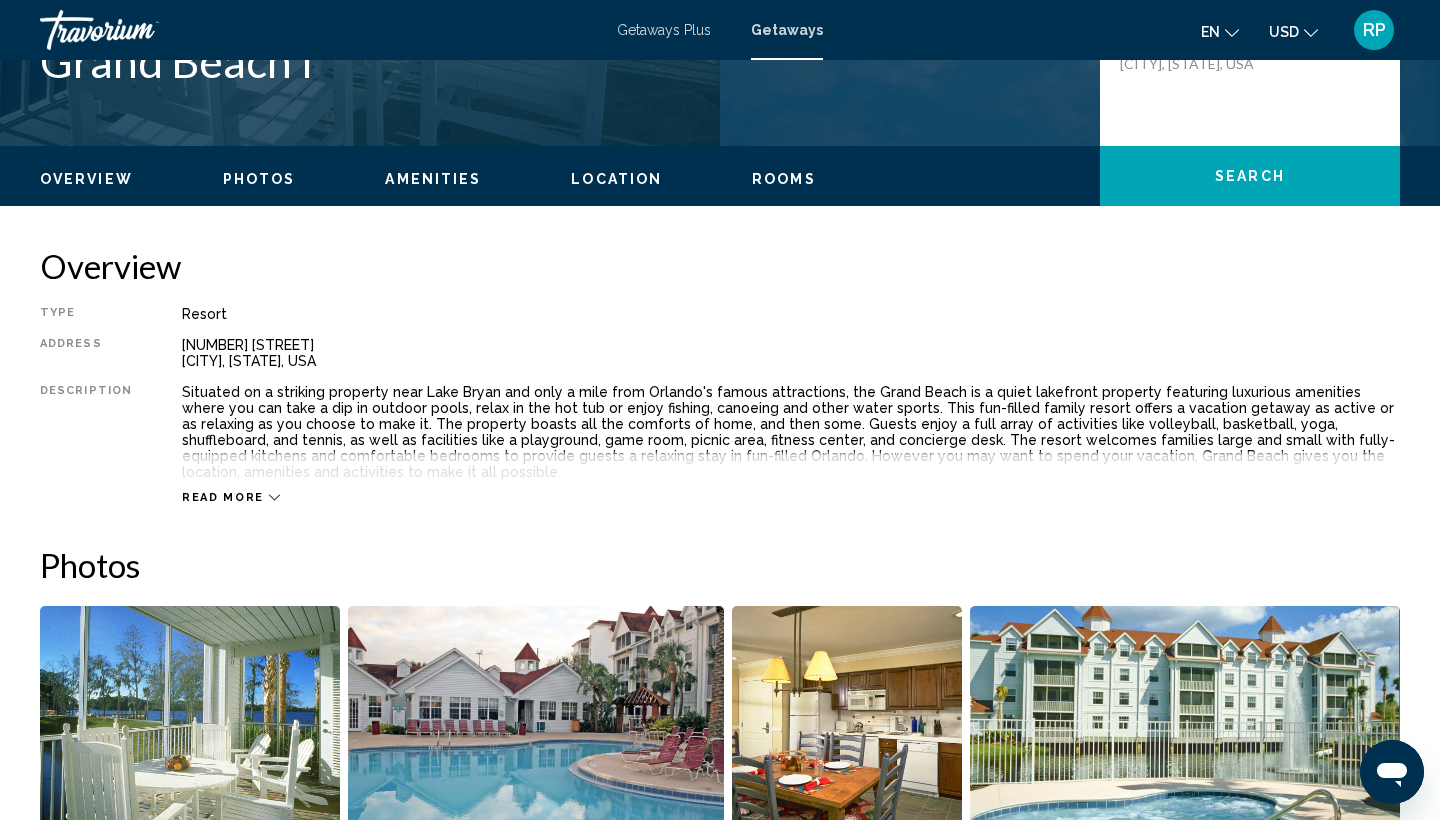 click on "Read more" at bounding box center [223, 497] 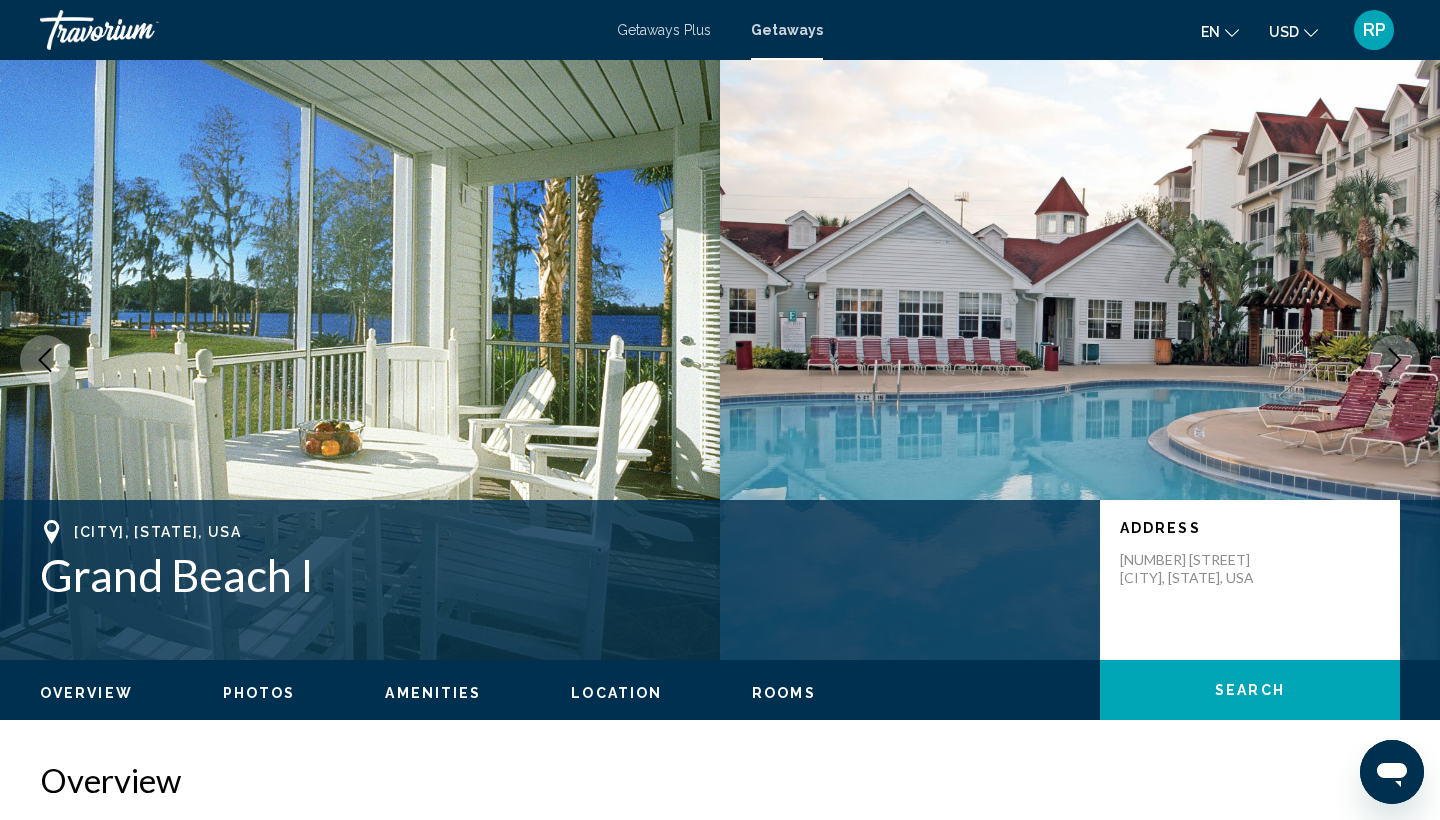scroll, scrollTop: 0, scrollLeft: 0, axis: both 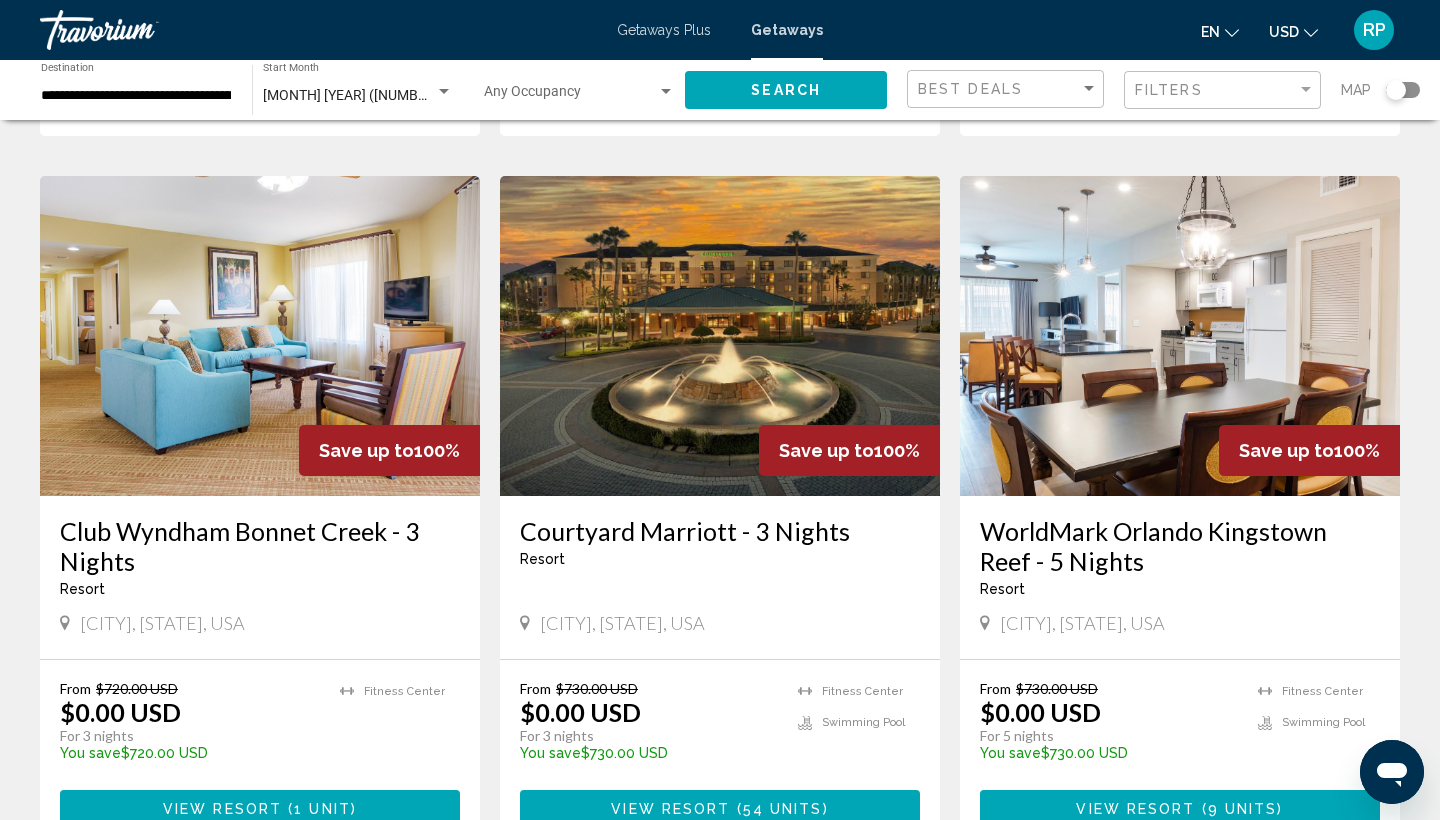 click at bounding box center [1180, 336] 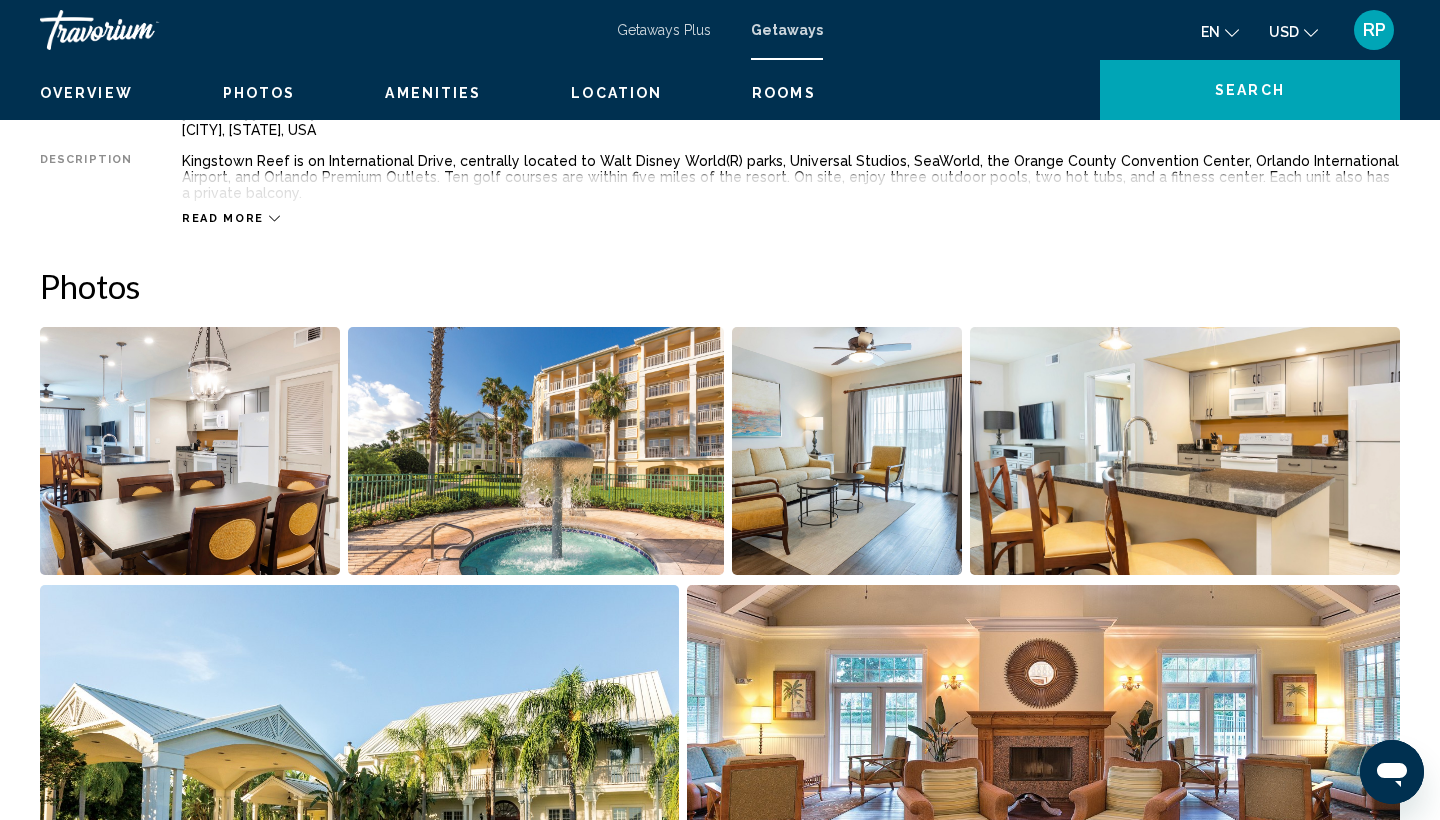 scroll, scrollTop: 0, scrollLeft: 0, axis: both 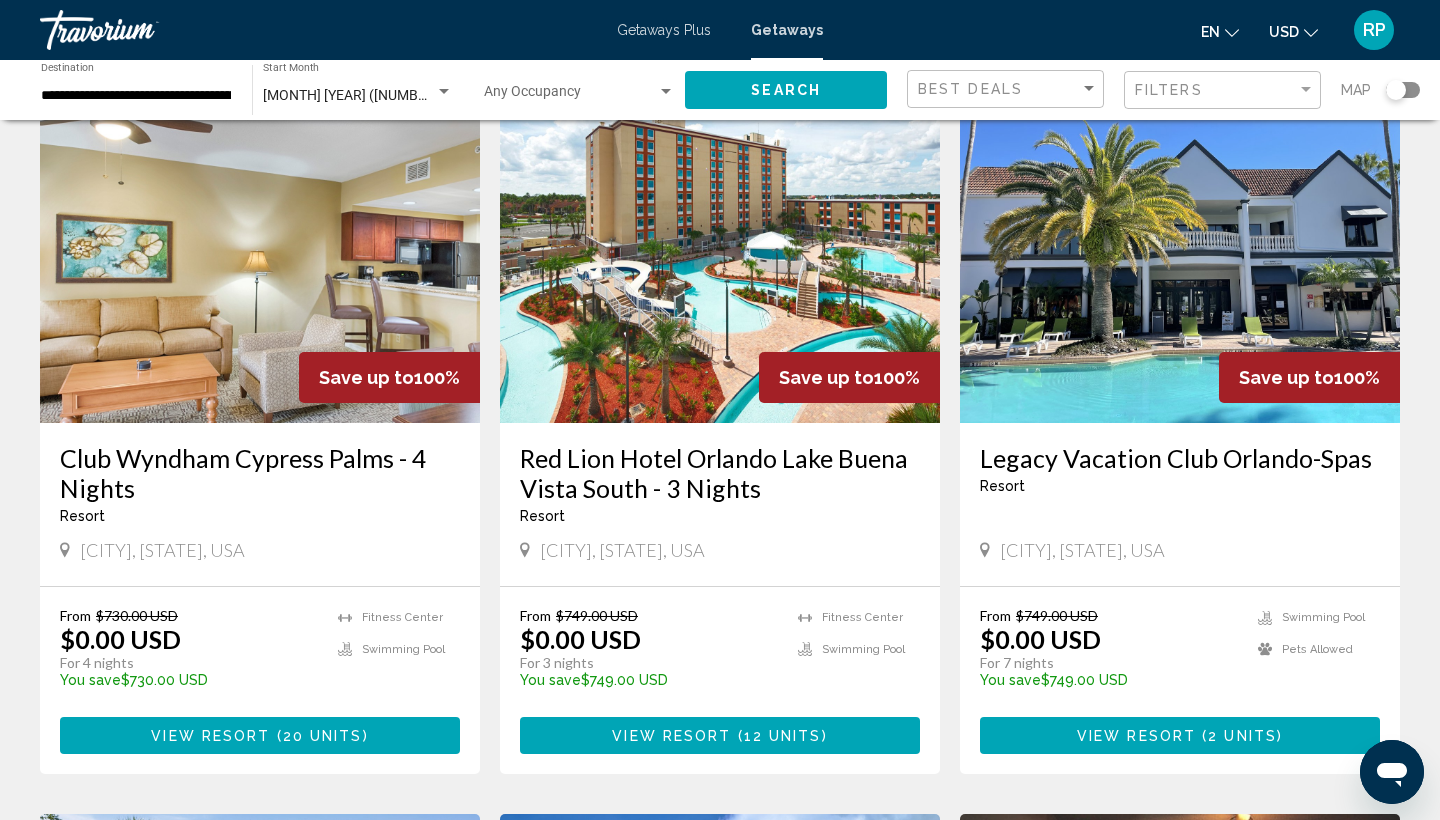 click at bounding box center [1180, 263] 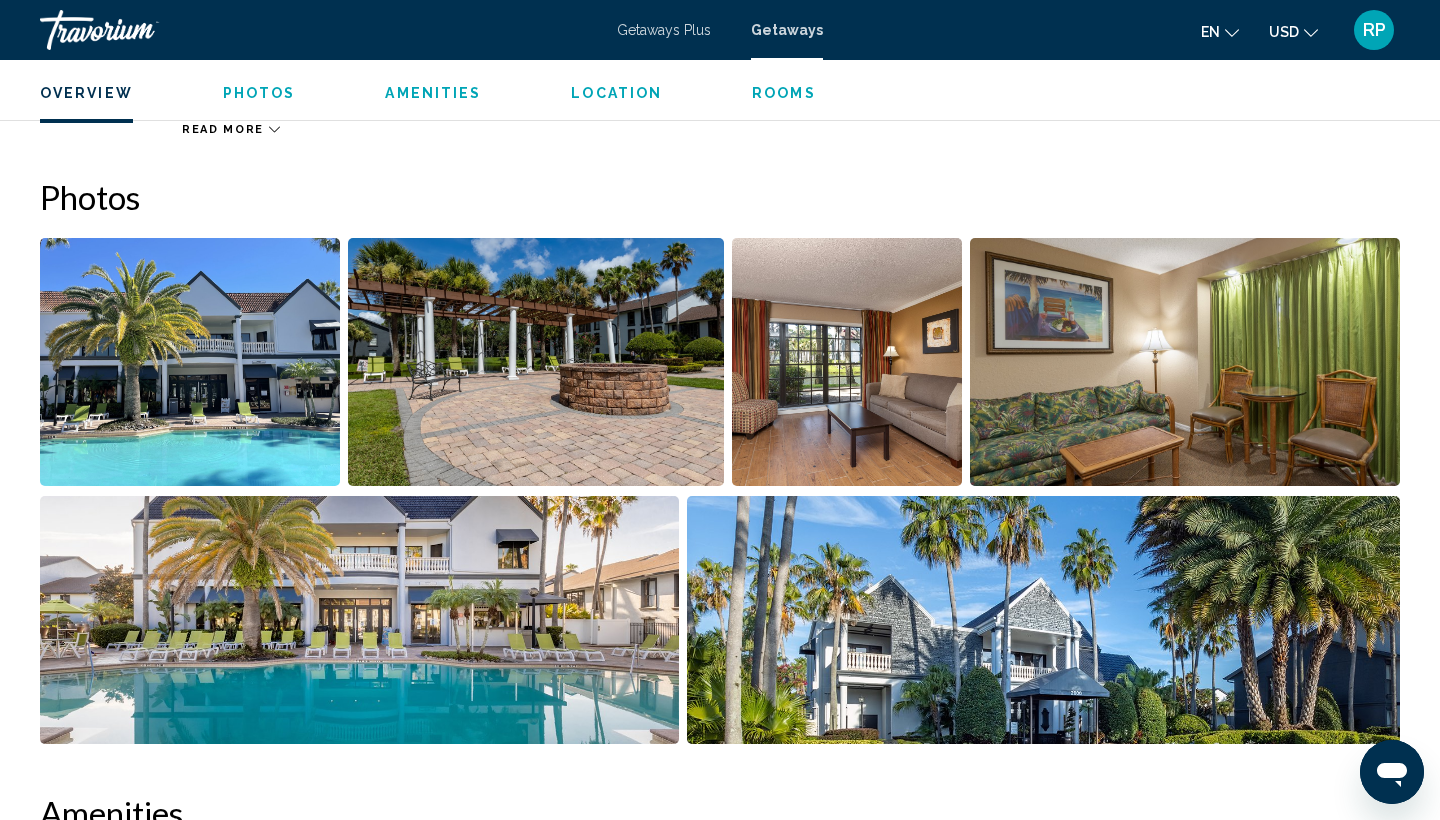scroll, scrollTop: 673, scrollLeft: 0, axis: vertical 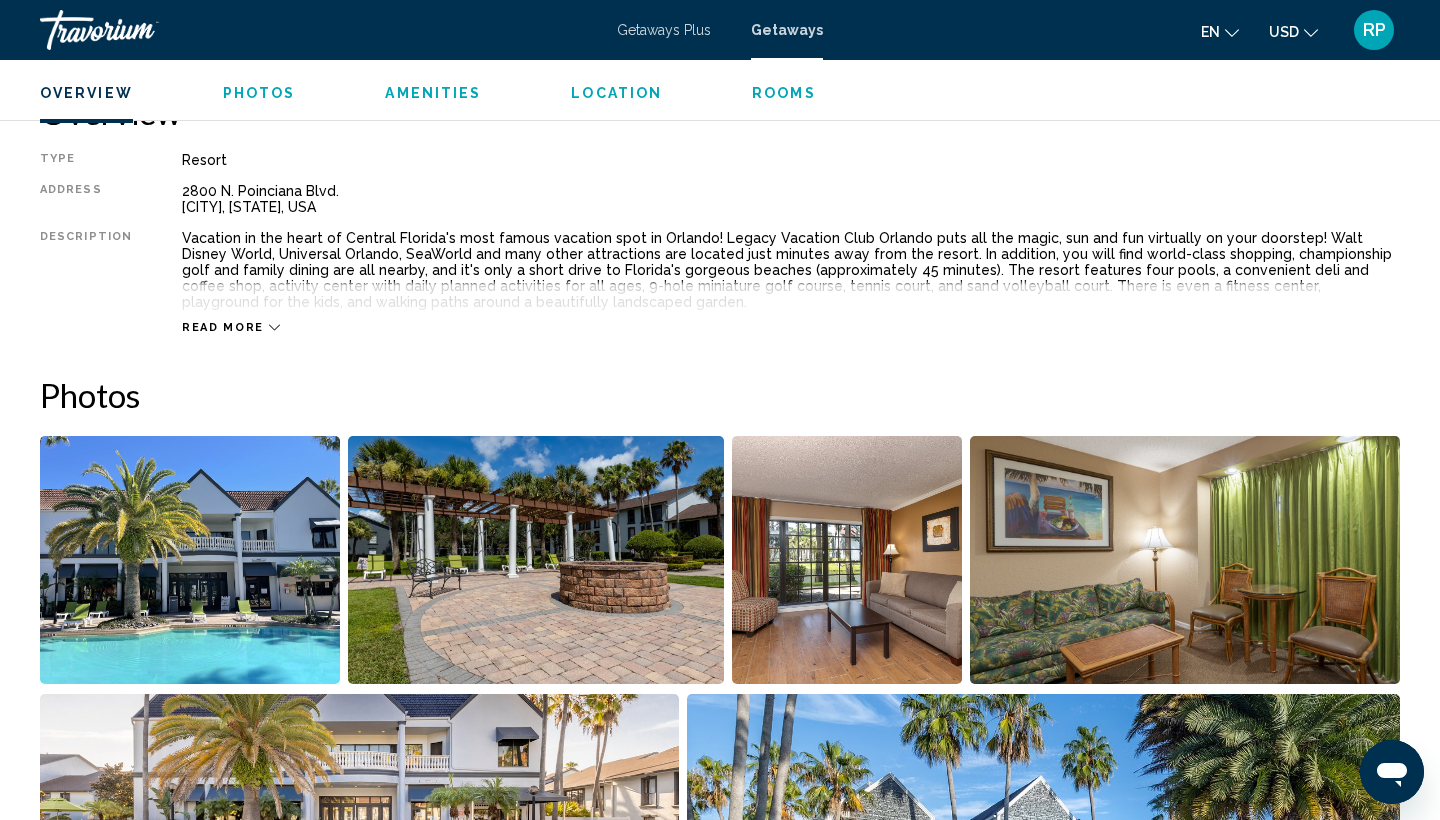 click at bounding box center [535, 560] 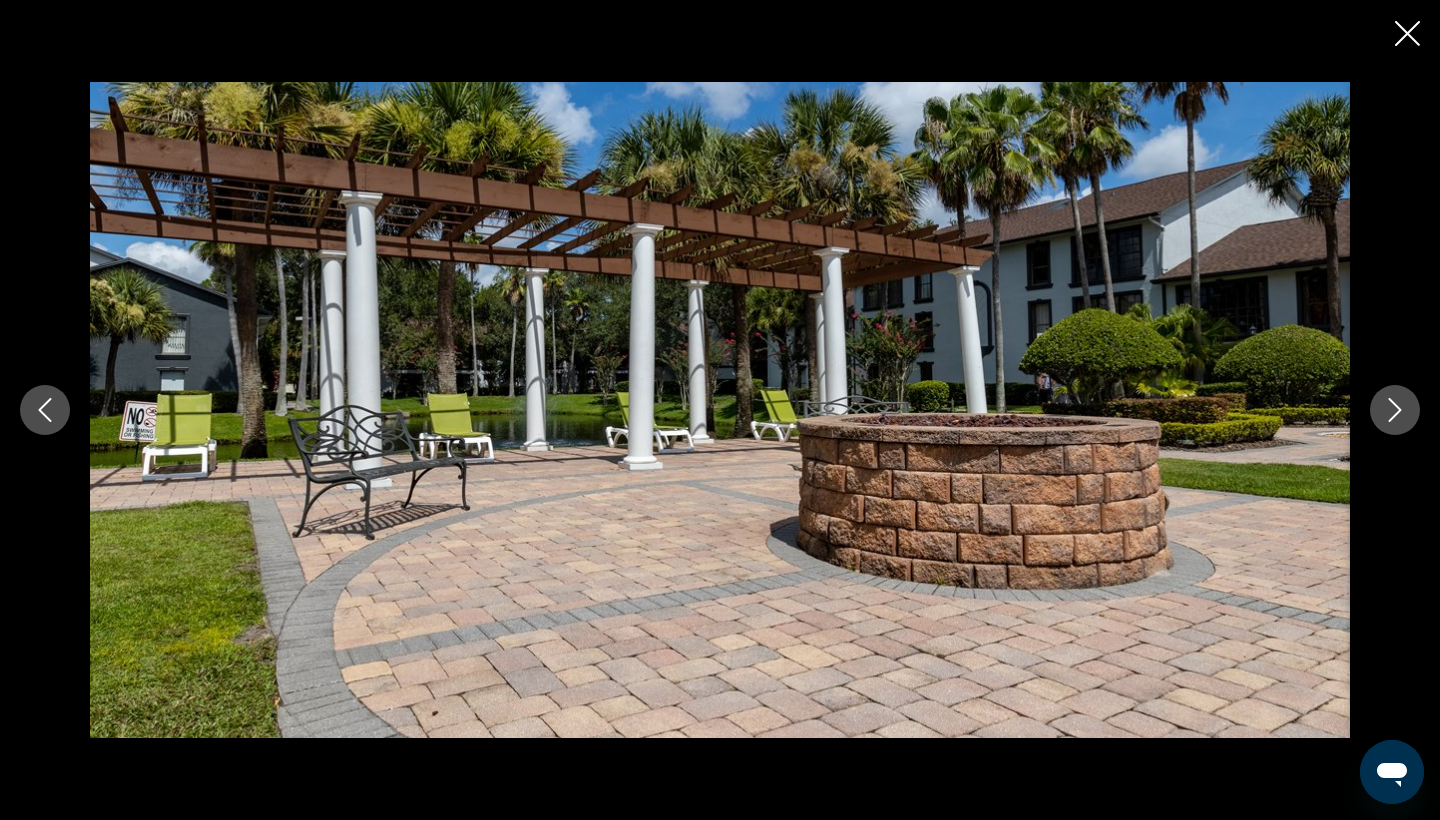 scroll, scrollTop: 17, scrollLeft: 0, axis: vertical 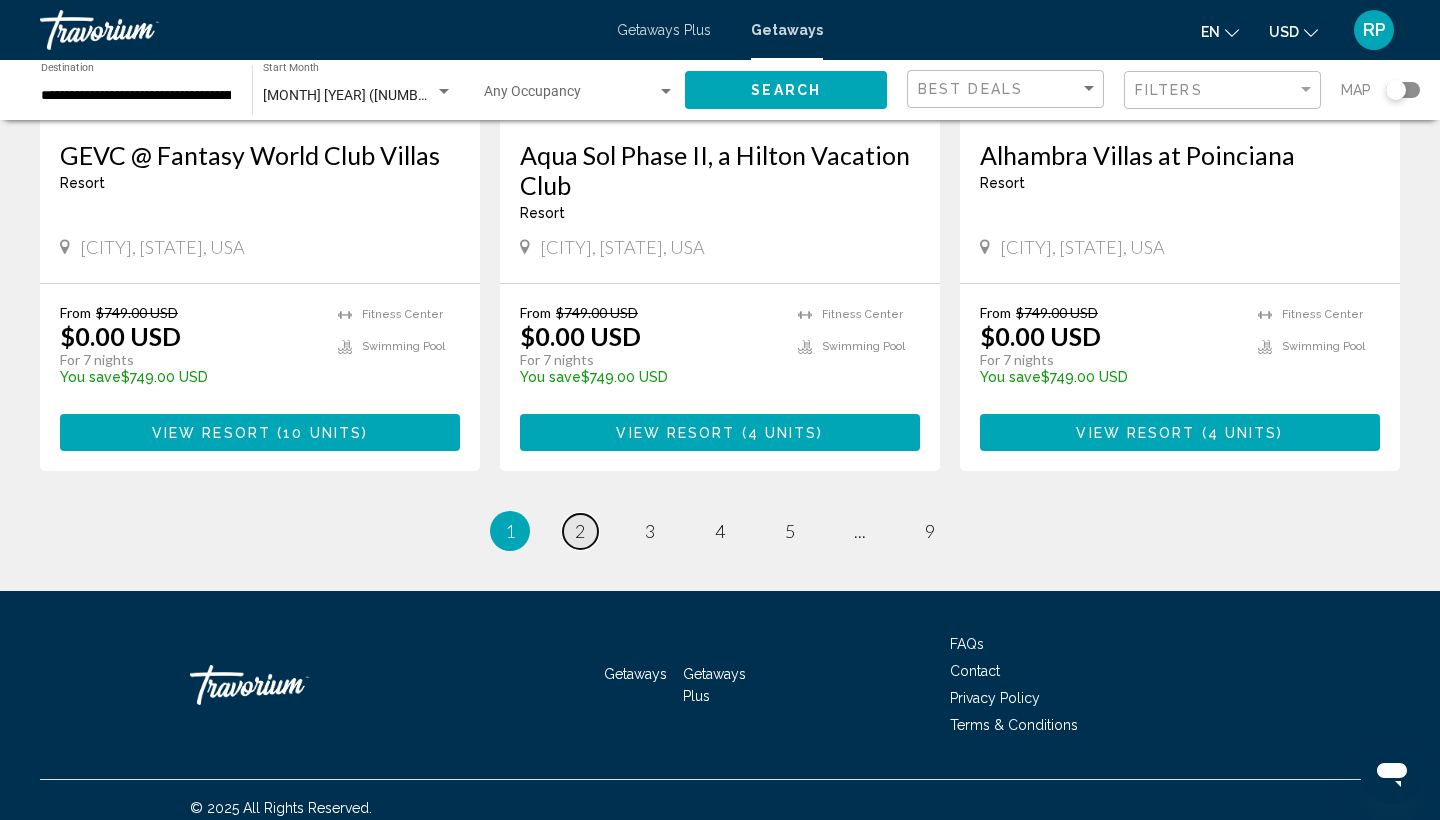 click on "2" at bounding box center (580, 531) 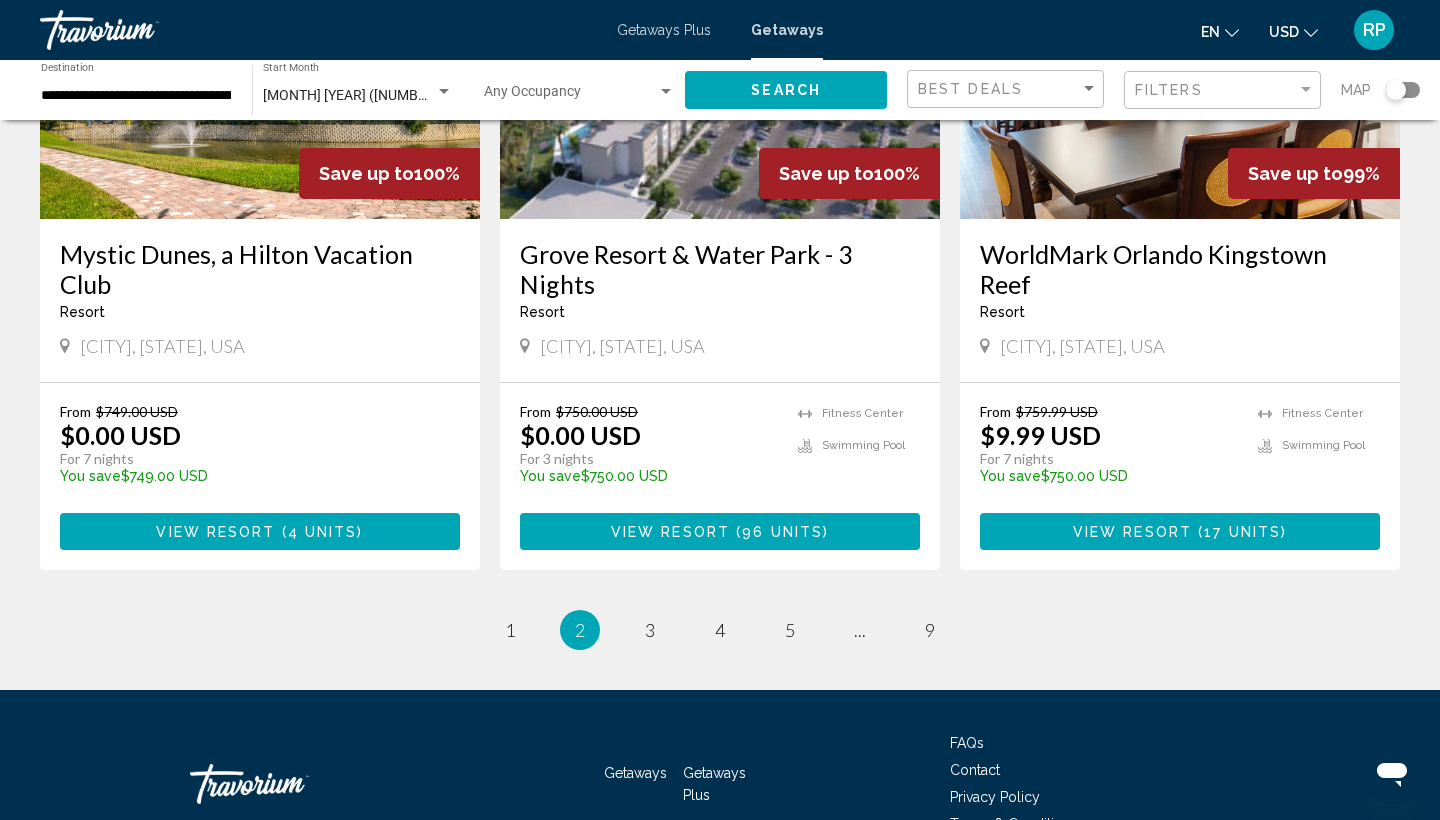 scroll, scrollTop: 2190, scrollLeft: 0, axis: vertical 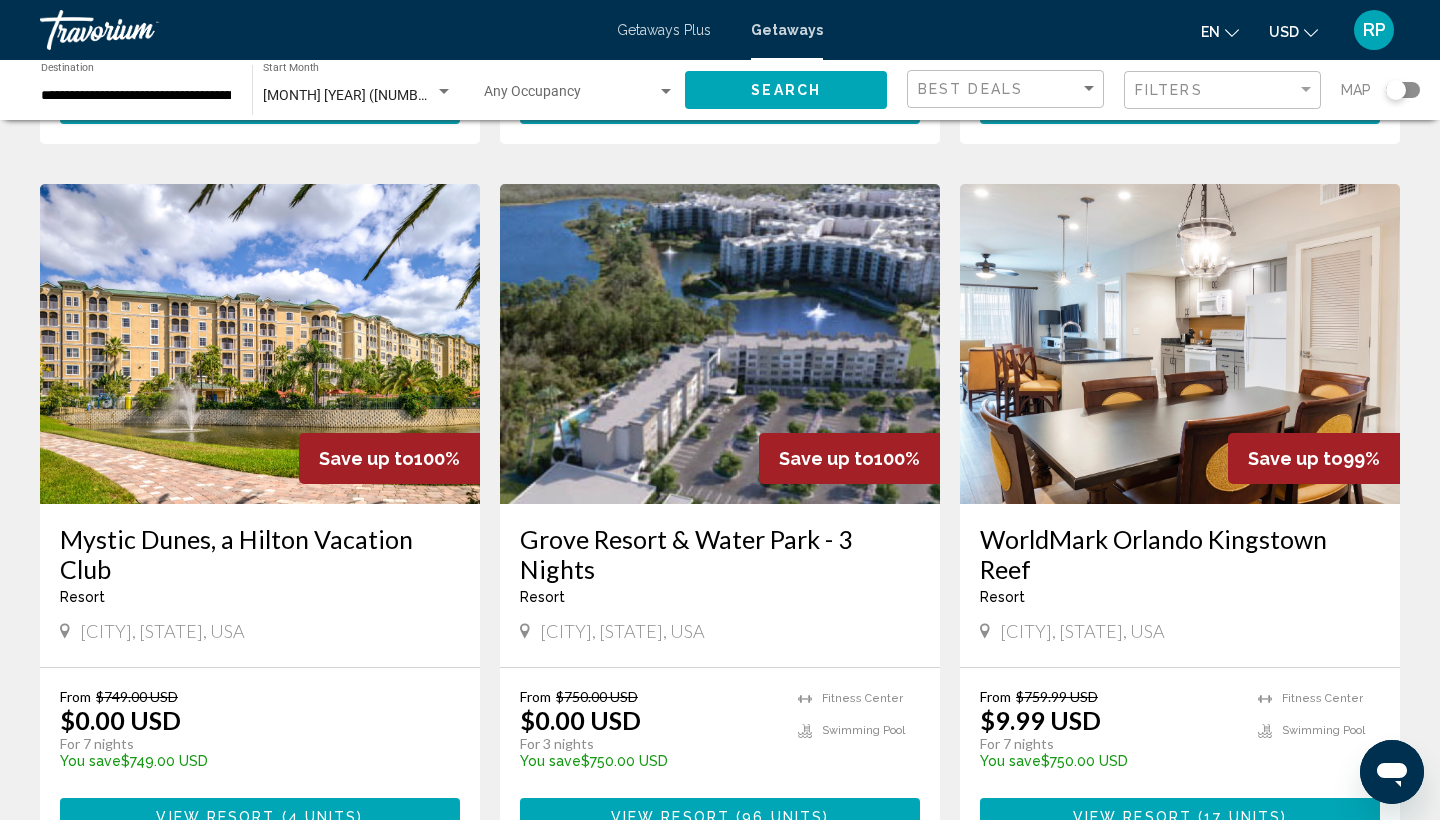click on "WorldMark Orlando Kingstown Reef" at bounding box center (1180, 554) 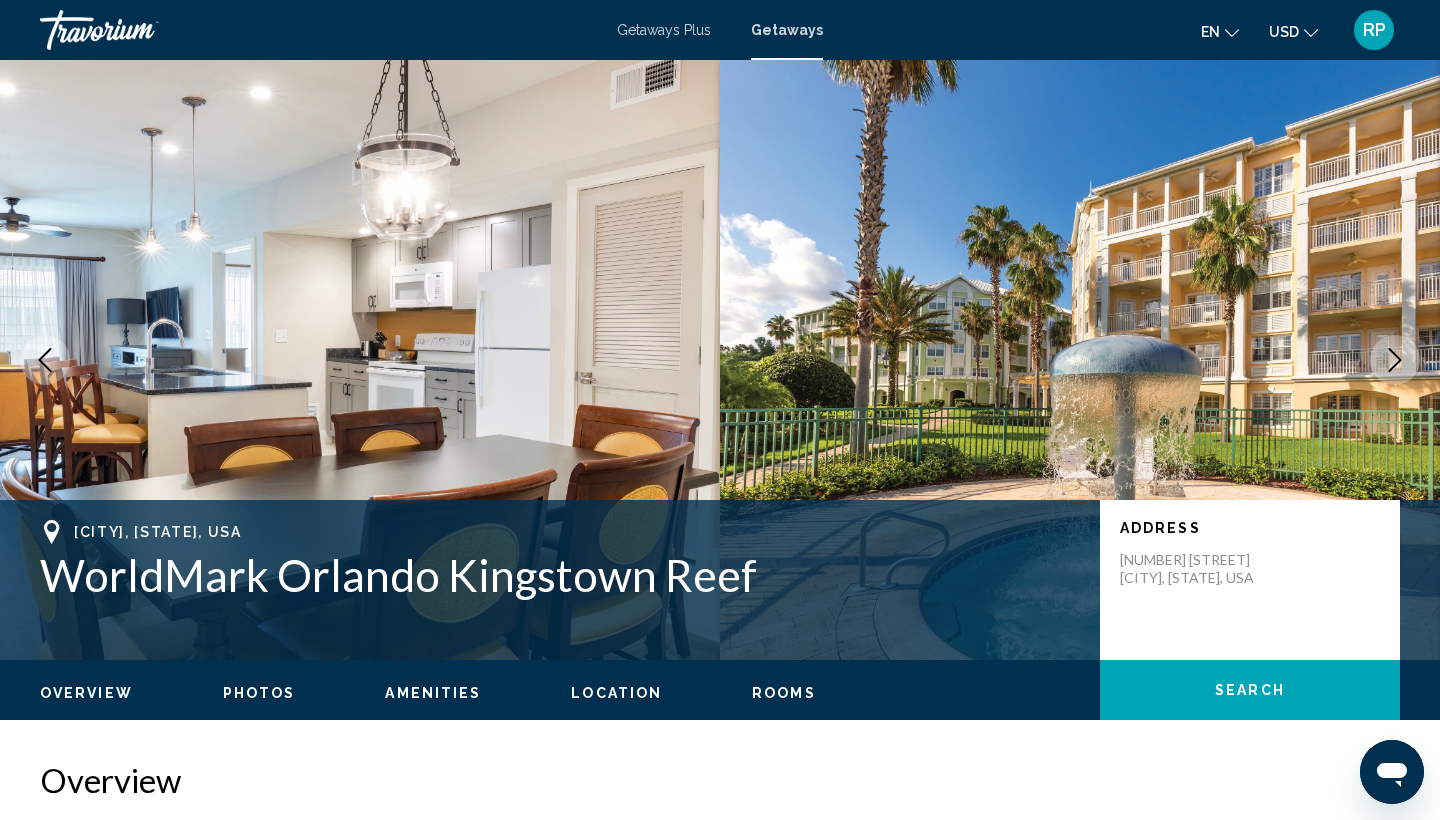 scroll, scrollTop: 0, scrollLeft: 0, axis: both 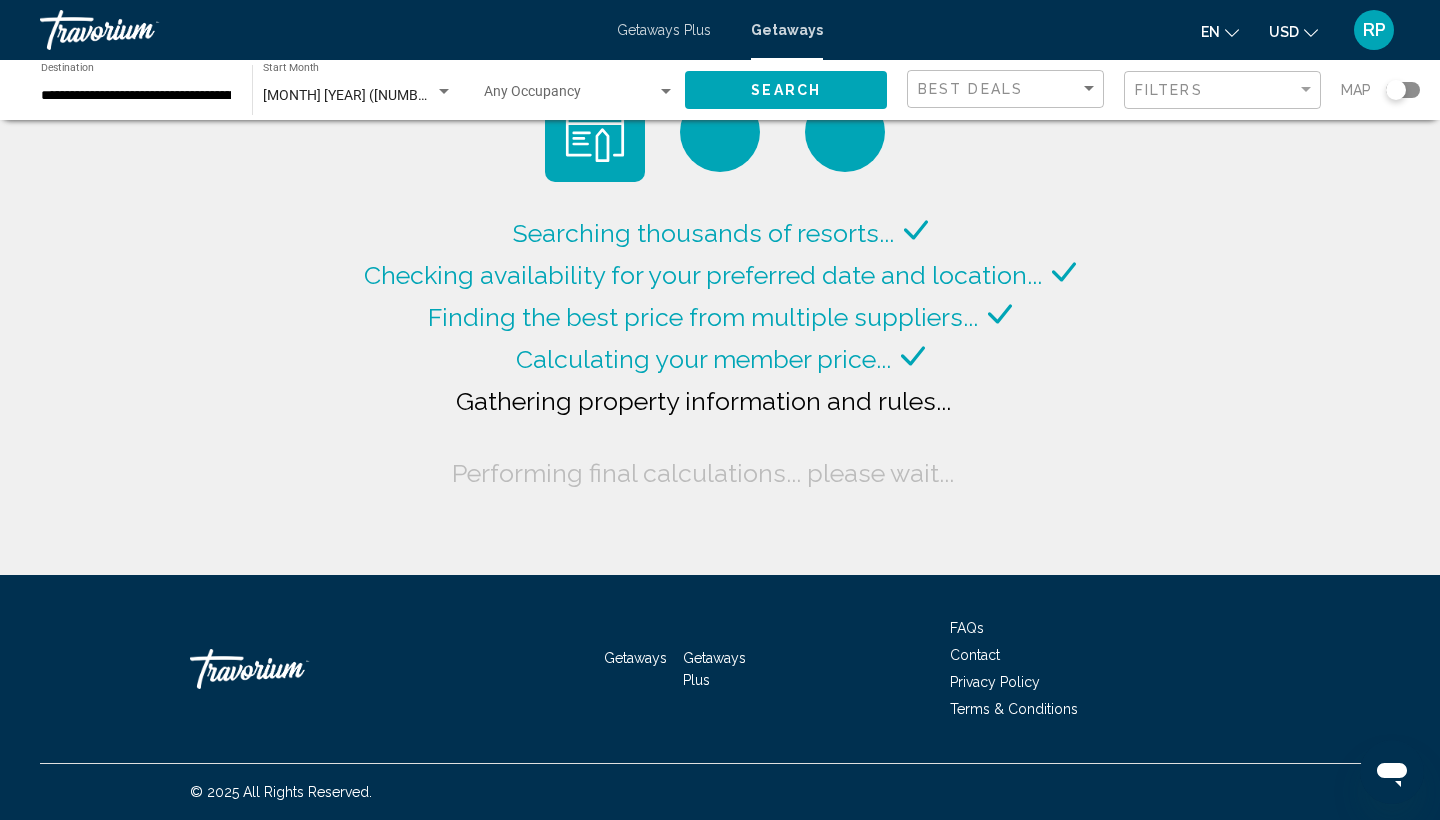 click on "[MONTH] [YEAR] ([NUMBER] units available) Start Month All Start Months" 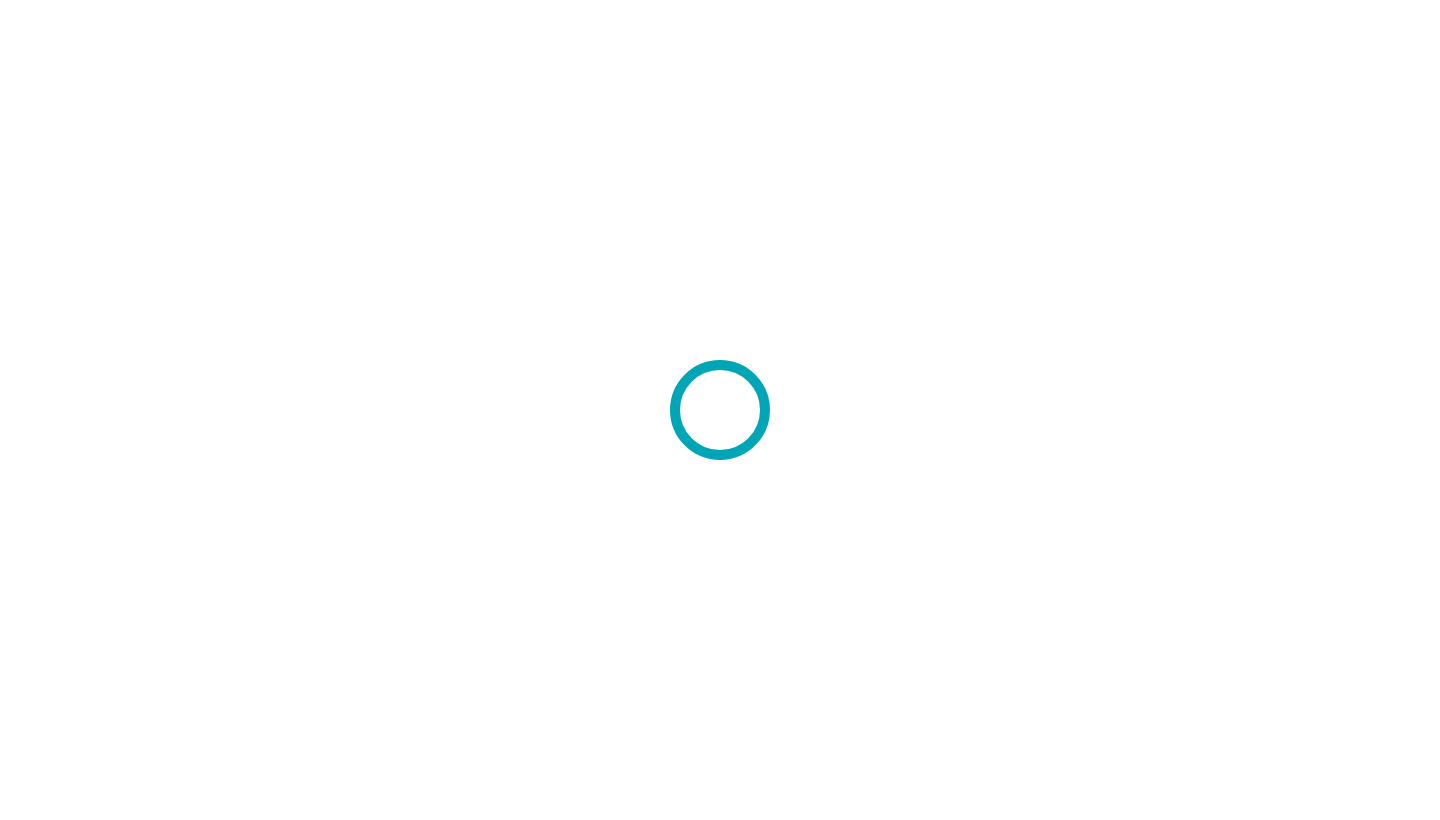 scroll, scrollTop: 0, scrollLeft: 0, axis: both 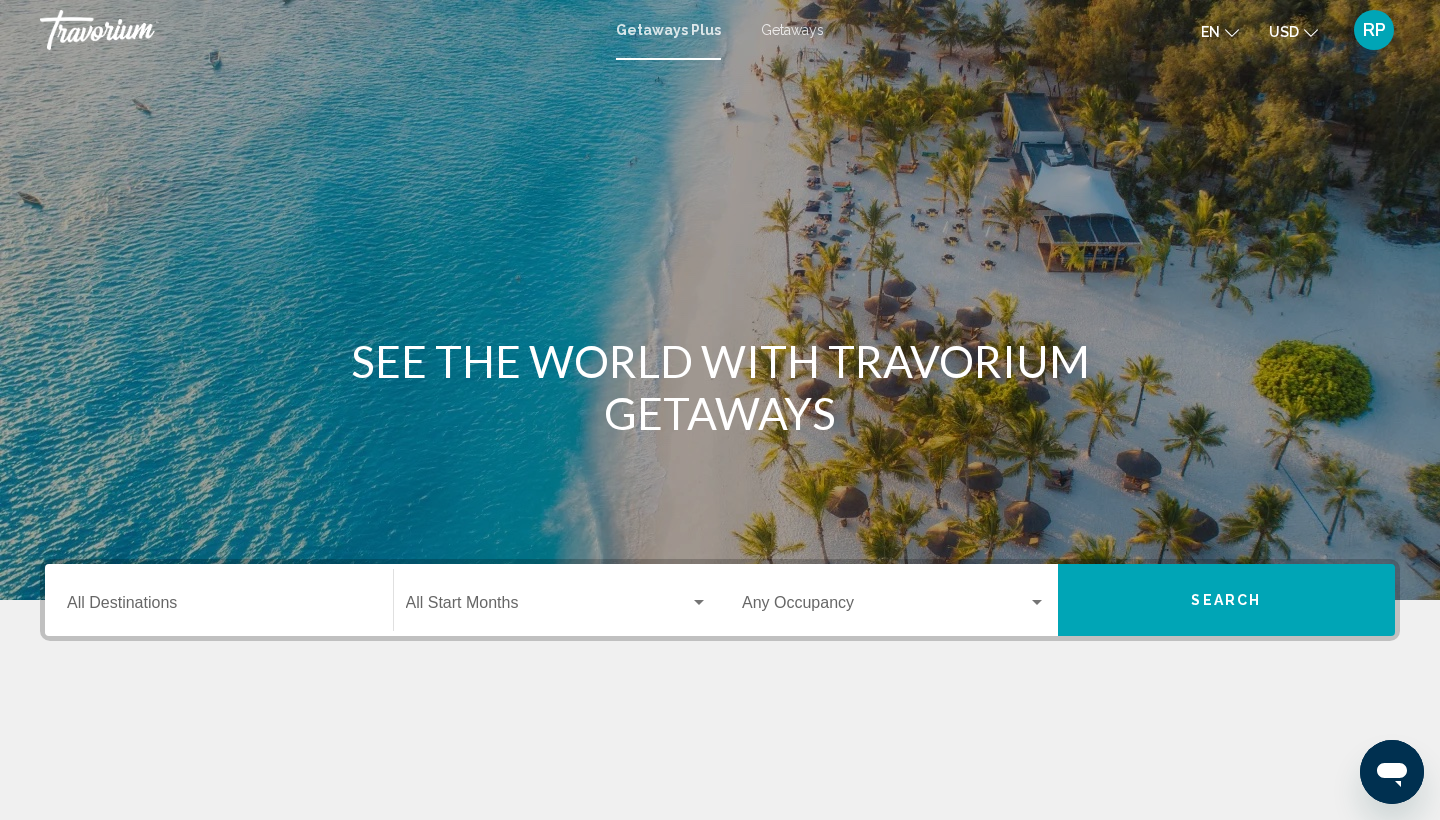 click on "Getaways" at bounding box center (792, 30) 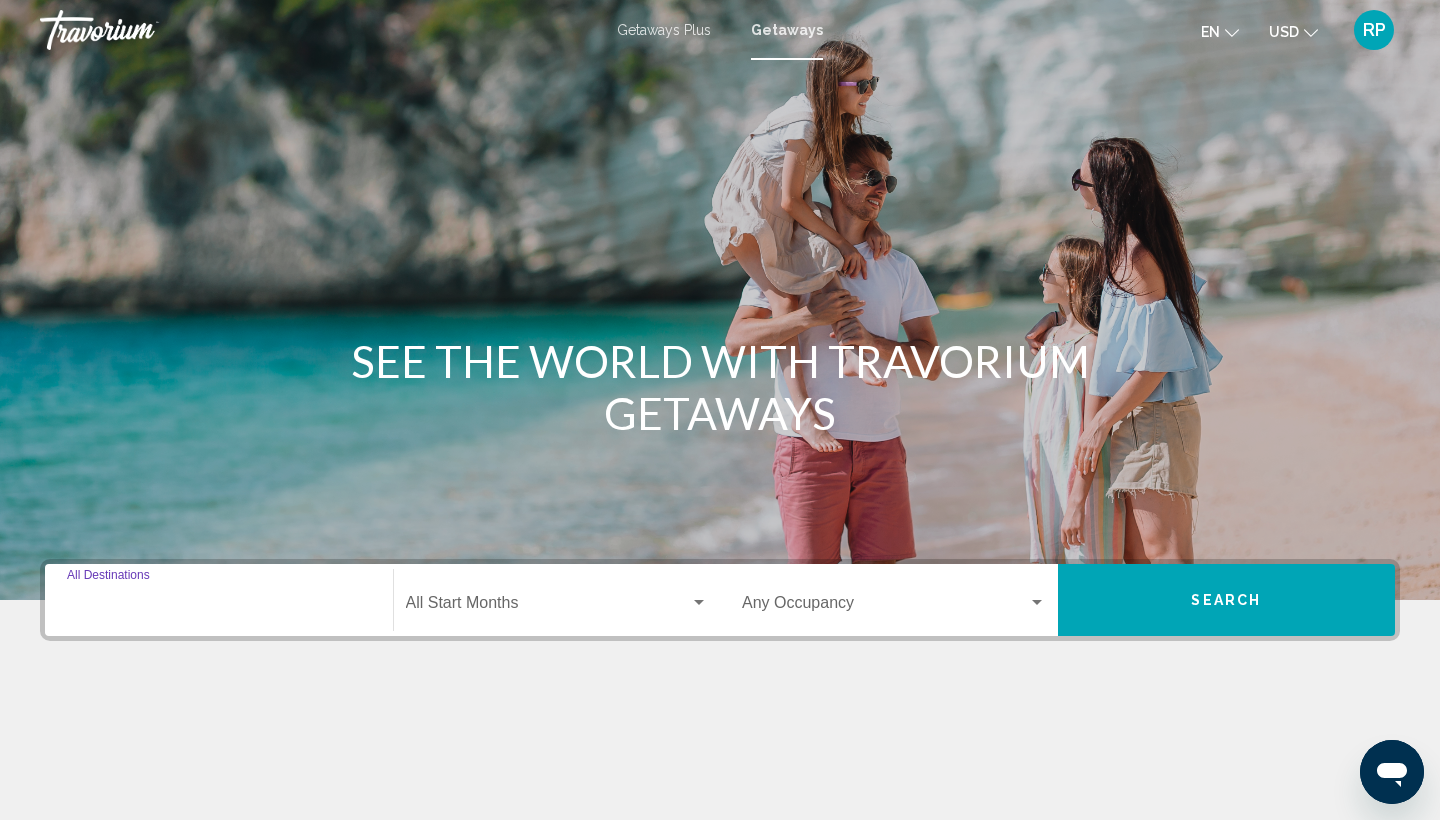 click on "Destination All Destinations" at bounding box center (219, 607) 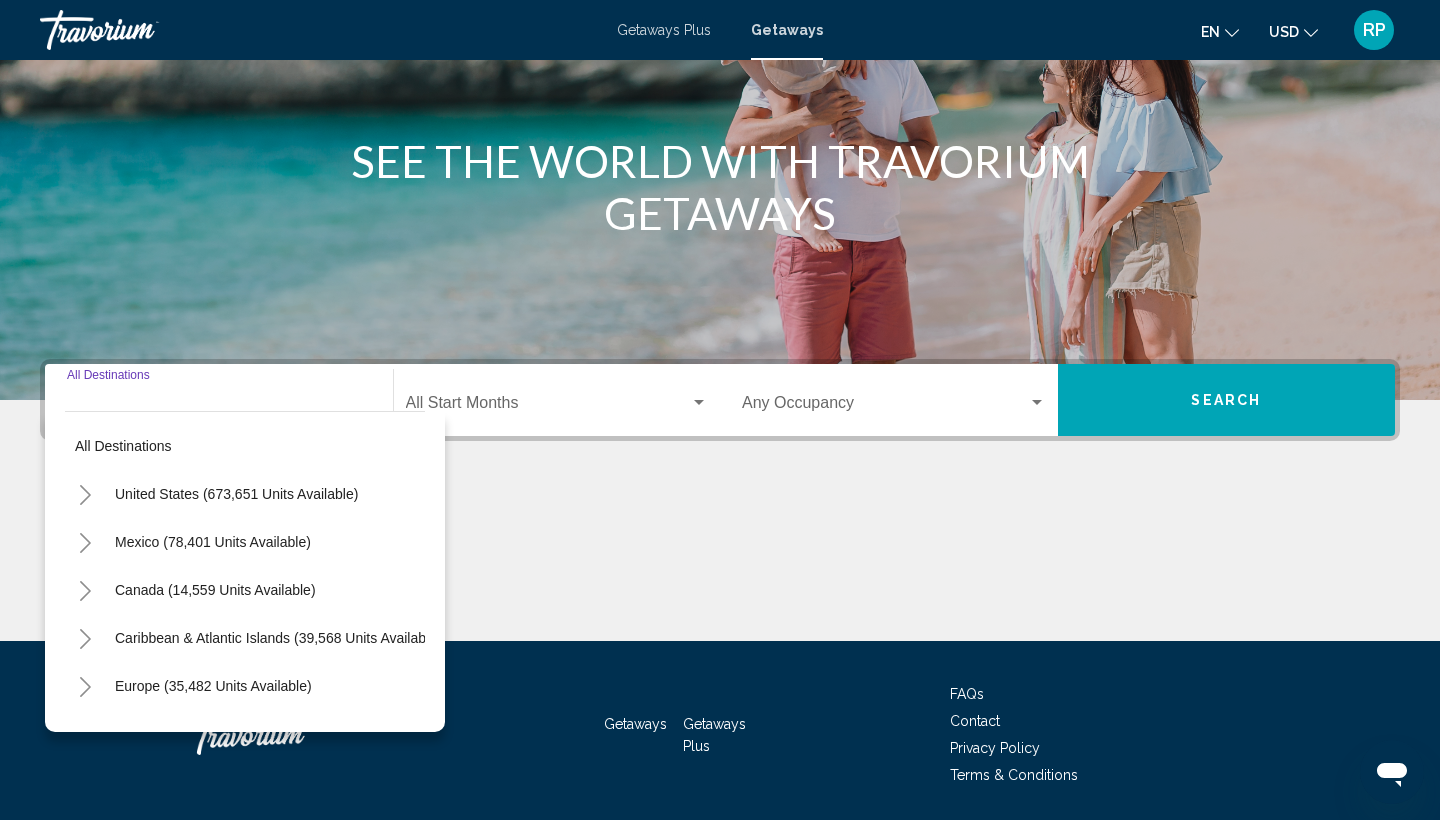 scroll, scrollTop: 266, scrollLeft: 0, axis: vertical 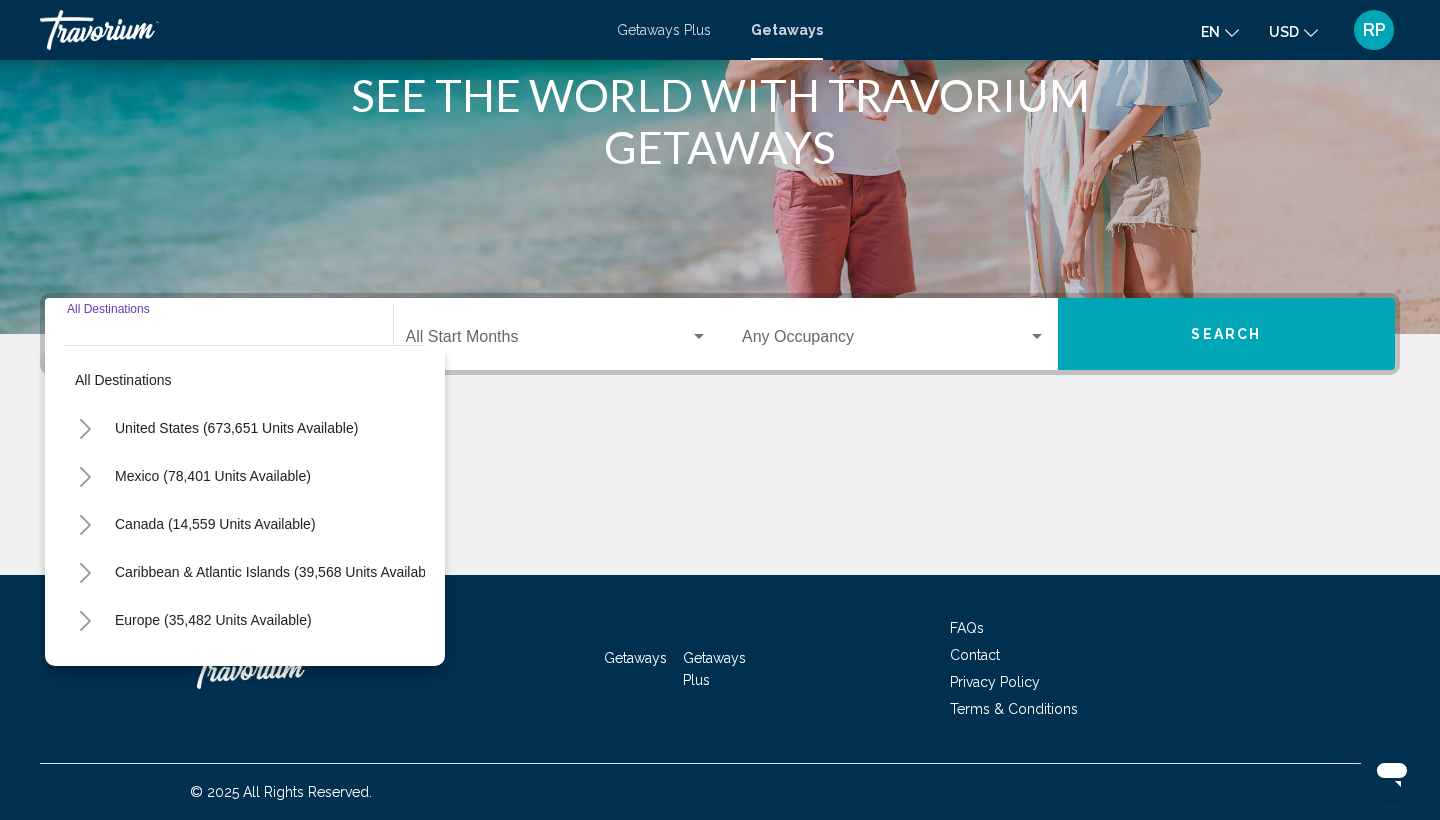 click 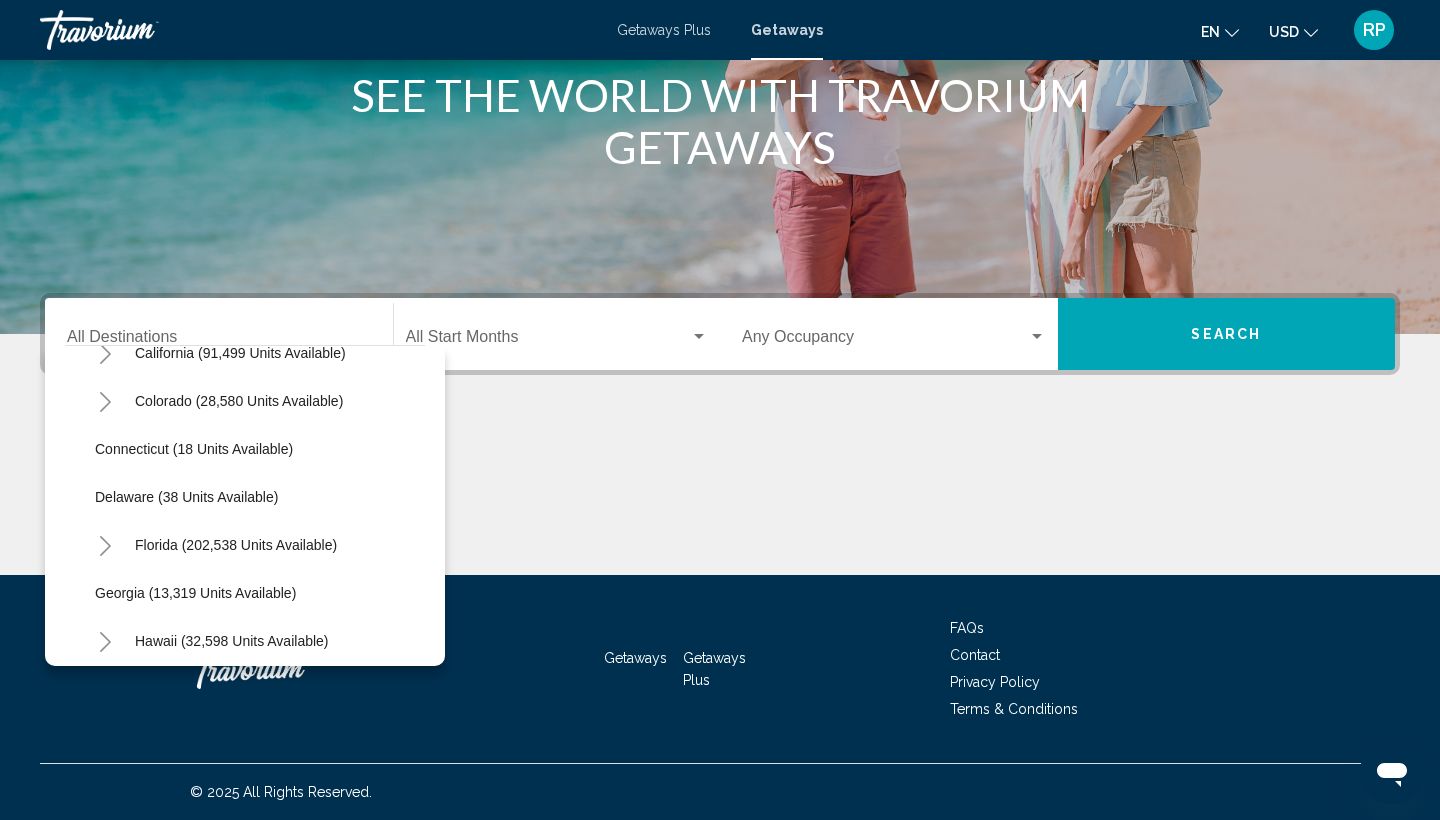 scroll, scrollTop: 304, scrollLeft: 0, axis: vertical 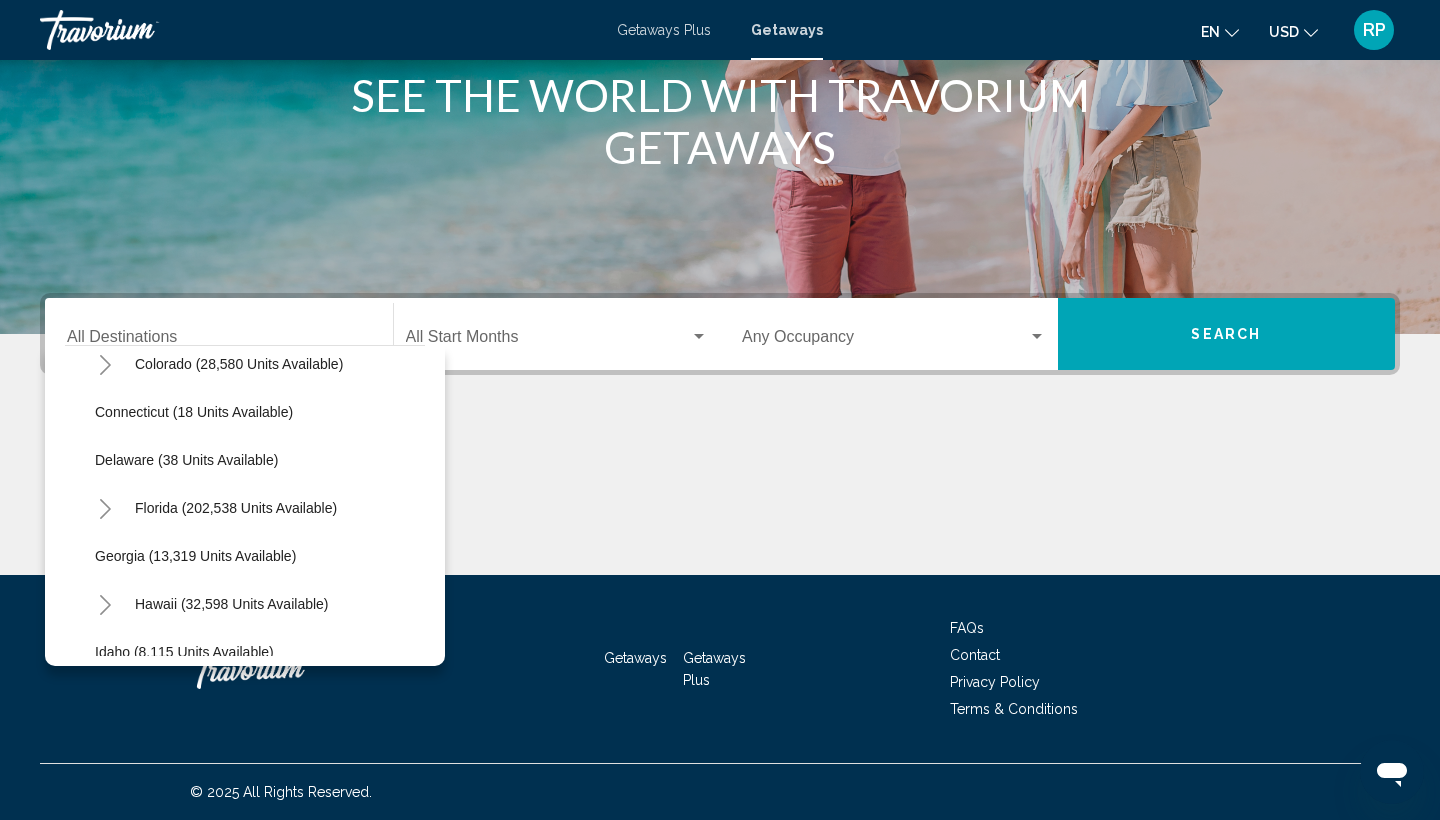 click 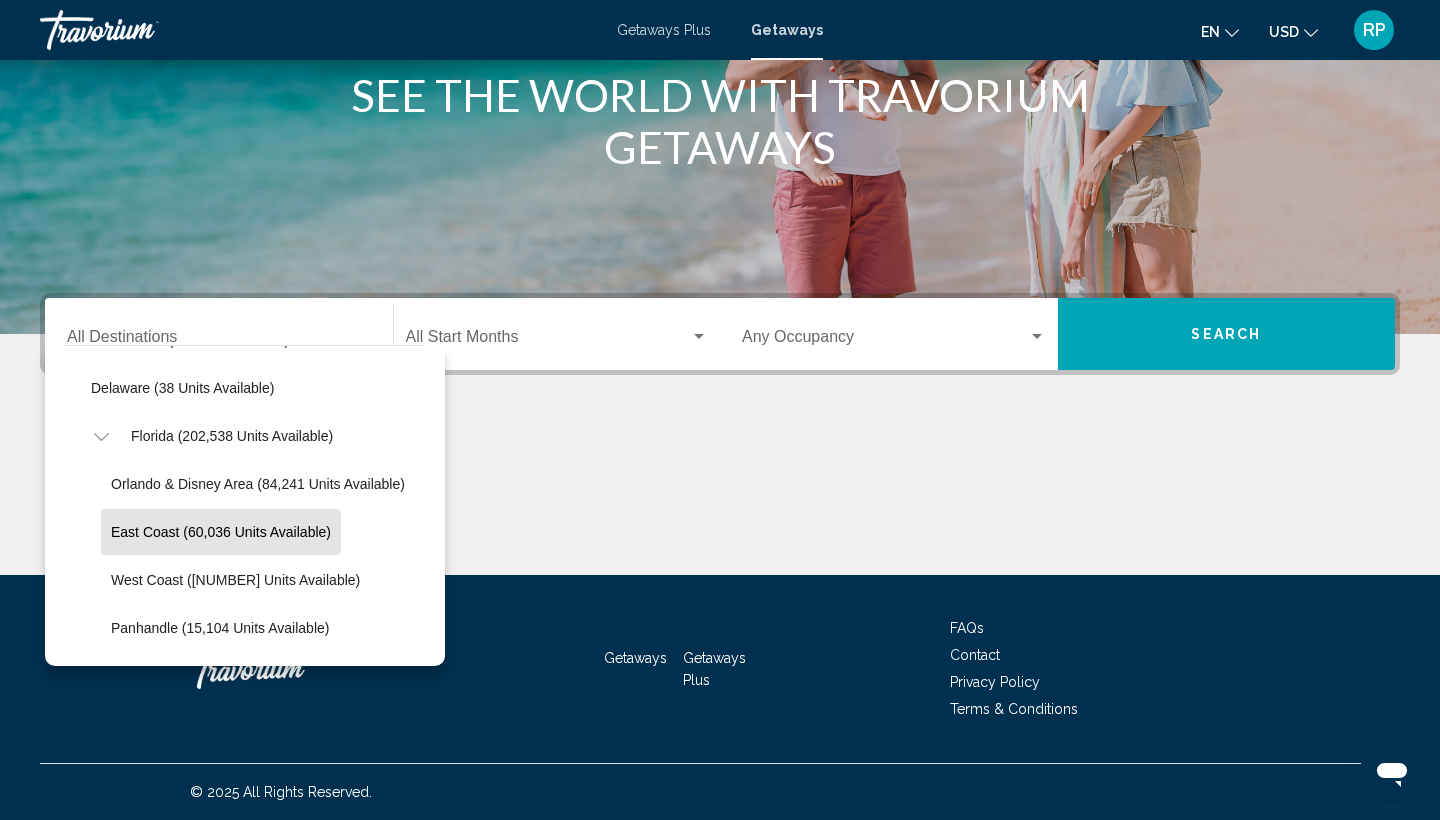 scroll, scrollTop: 377, scrollLeft: 6, axis: both 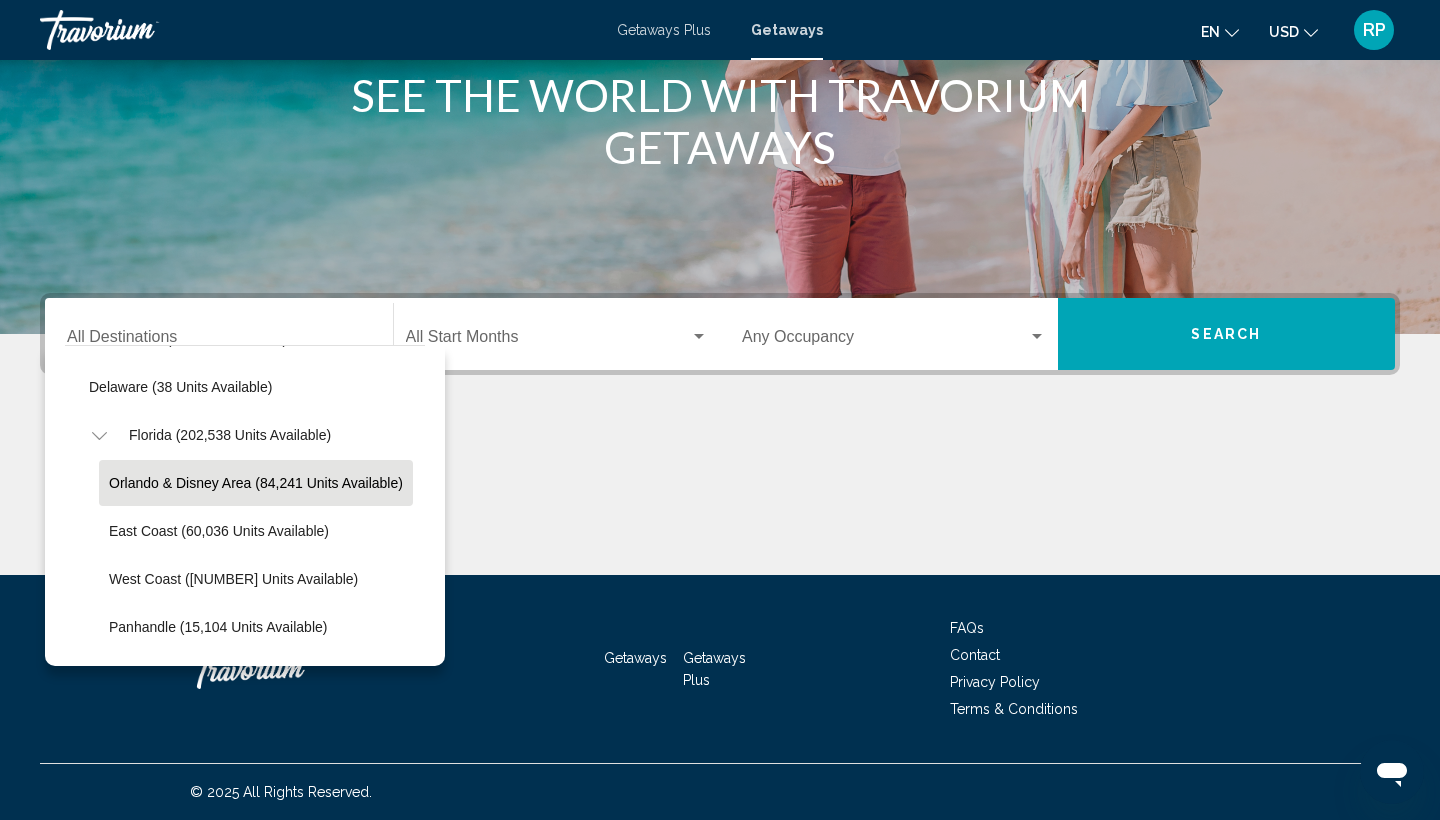 click on "Orlando & Disney Area (84,241 units available)" 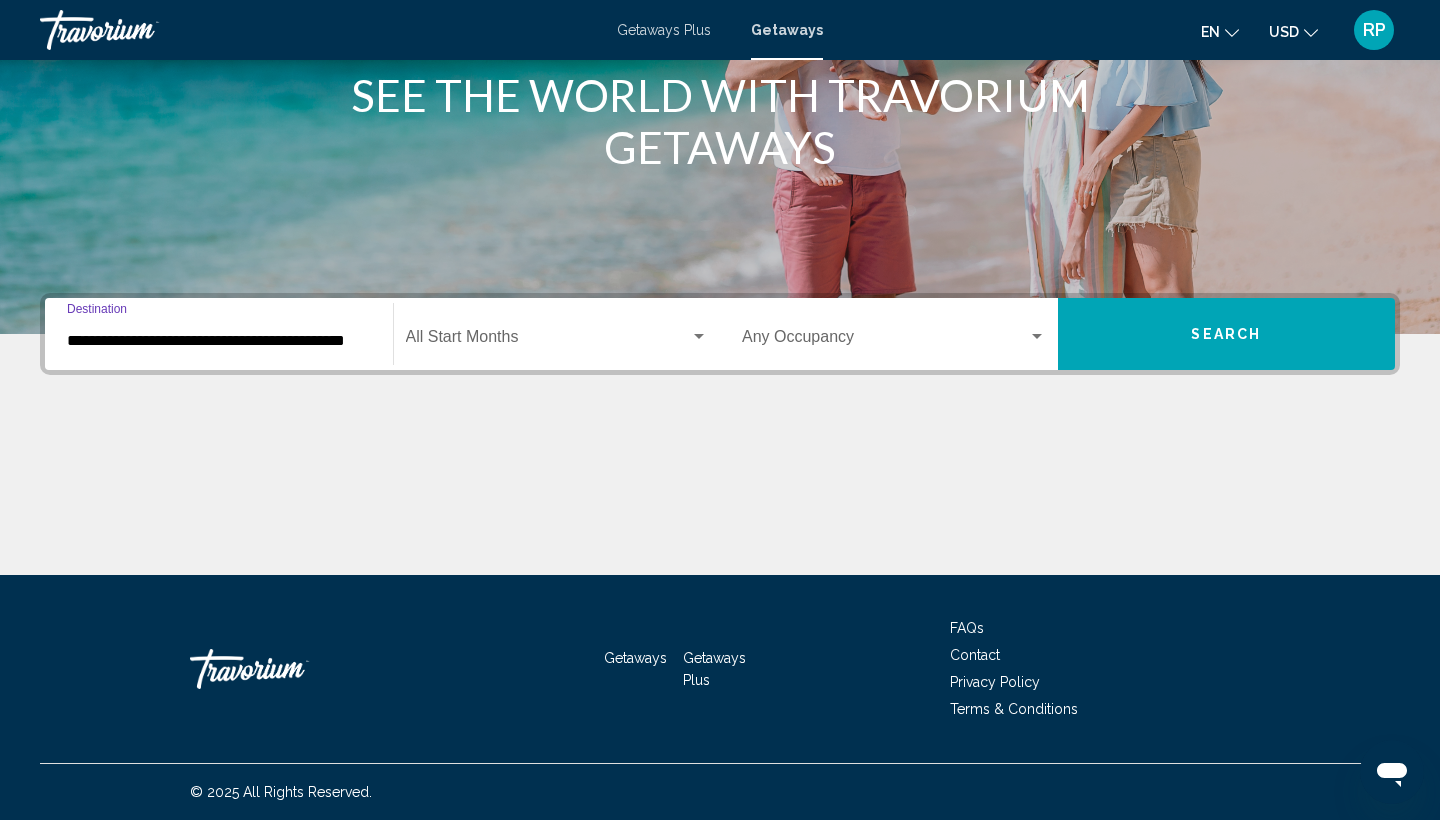 click at bounding box center [548, 341] 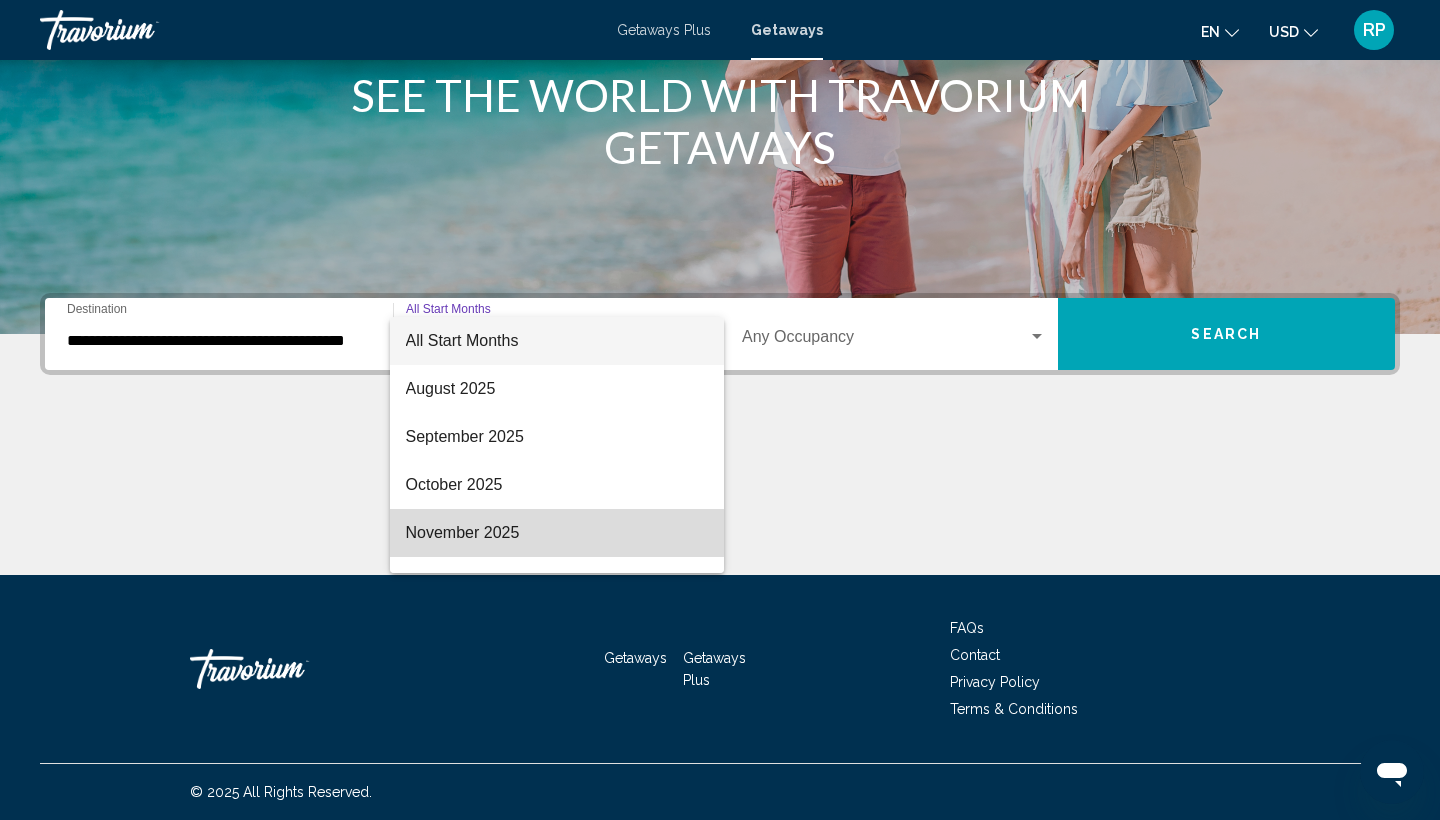 click on "November 2025" at bounding box center (557, 533) 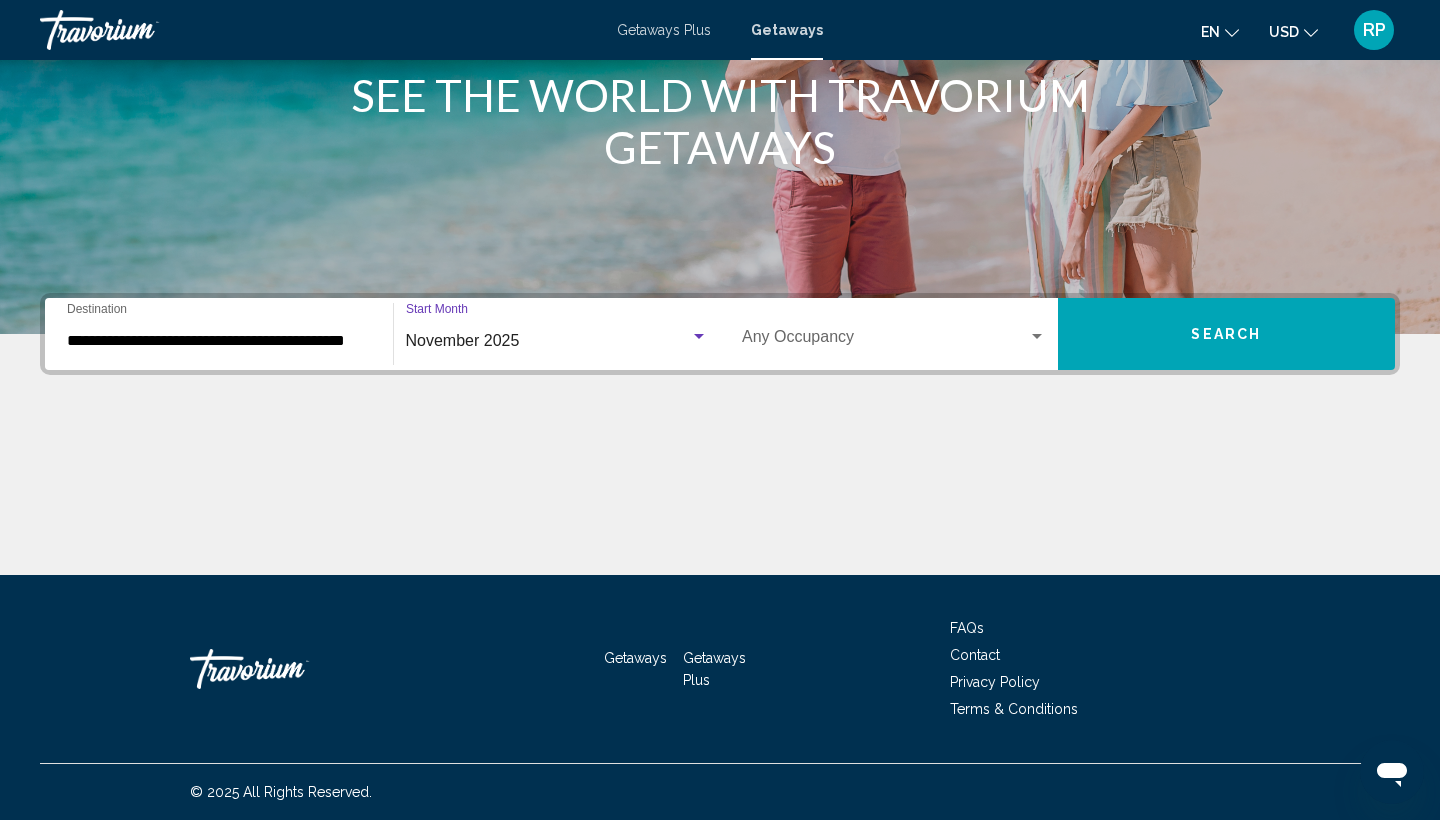 click on "Search" at bounding box center [1227, 334] 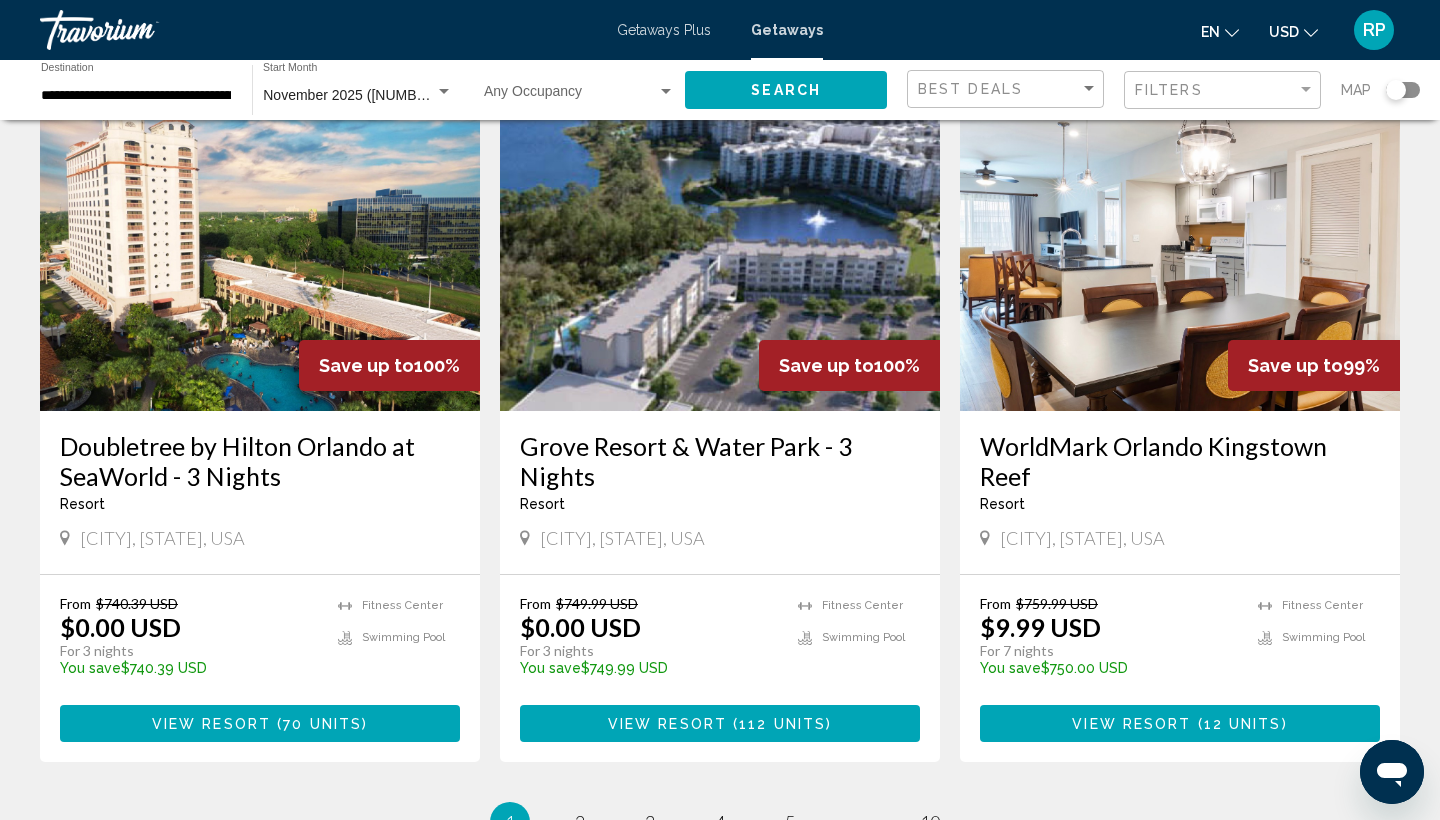 scroll, scrollTop: 2455, scrollLeft: 0, axis: vertical 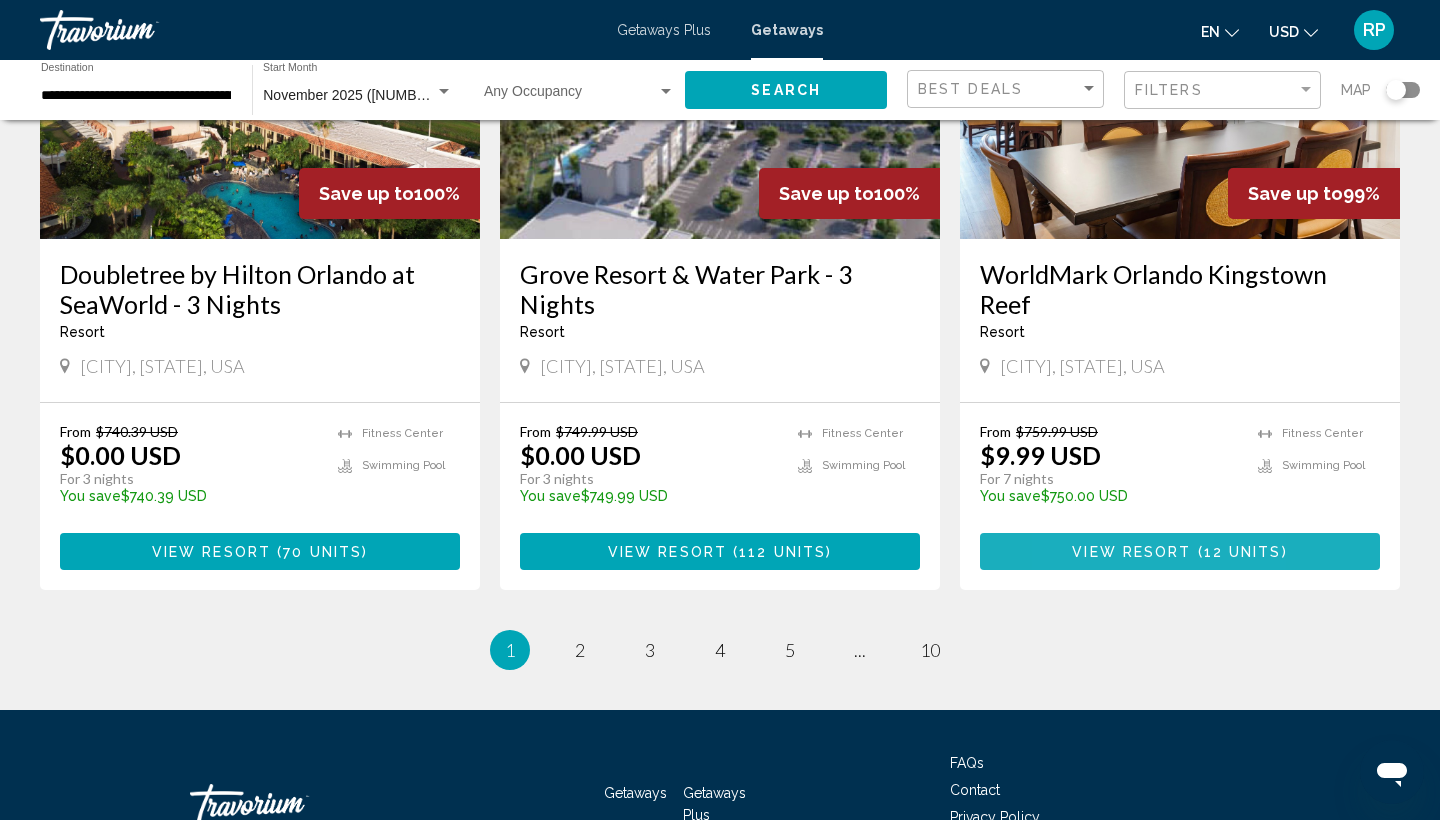 click on "View Resort" at bounding box center [1131, 552] 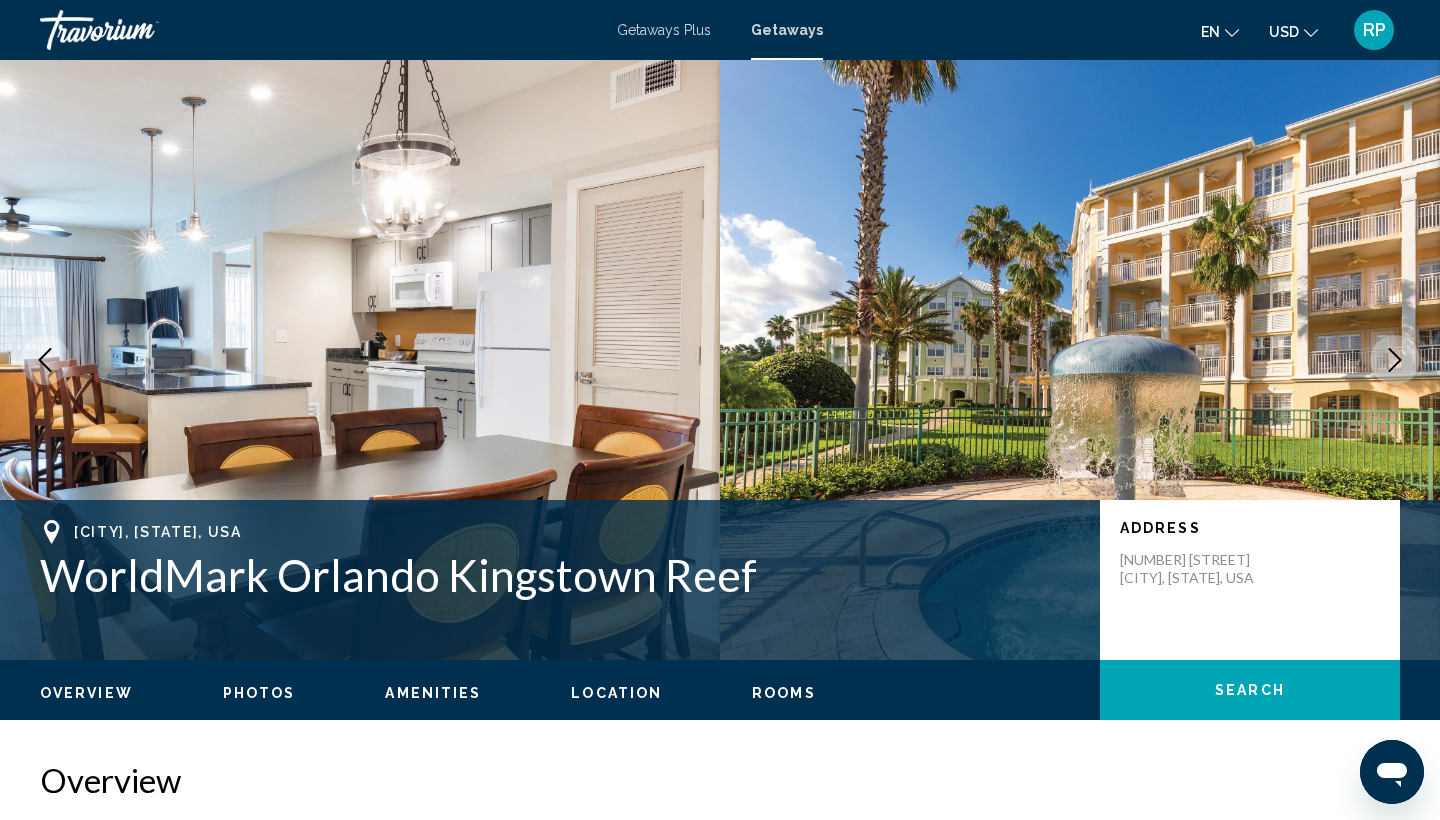 scroll, scrollTop: 0, scrollLeft: 0, axis: both 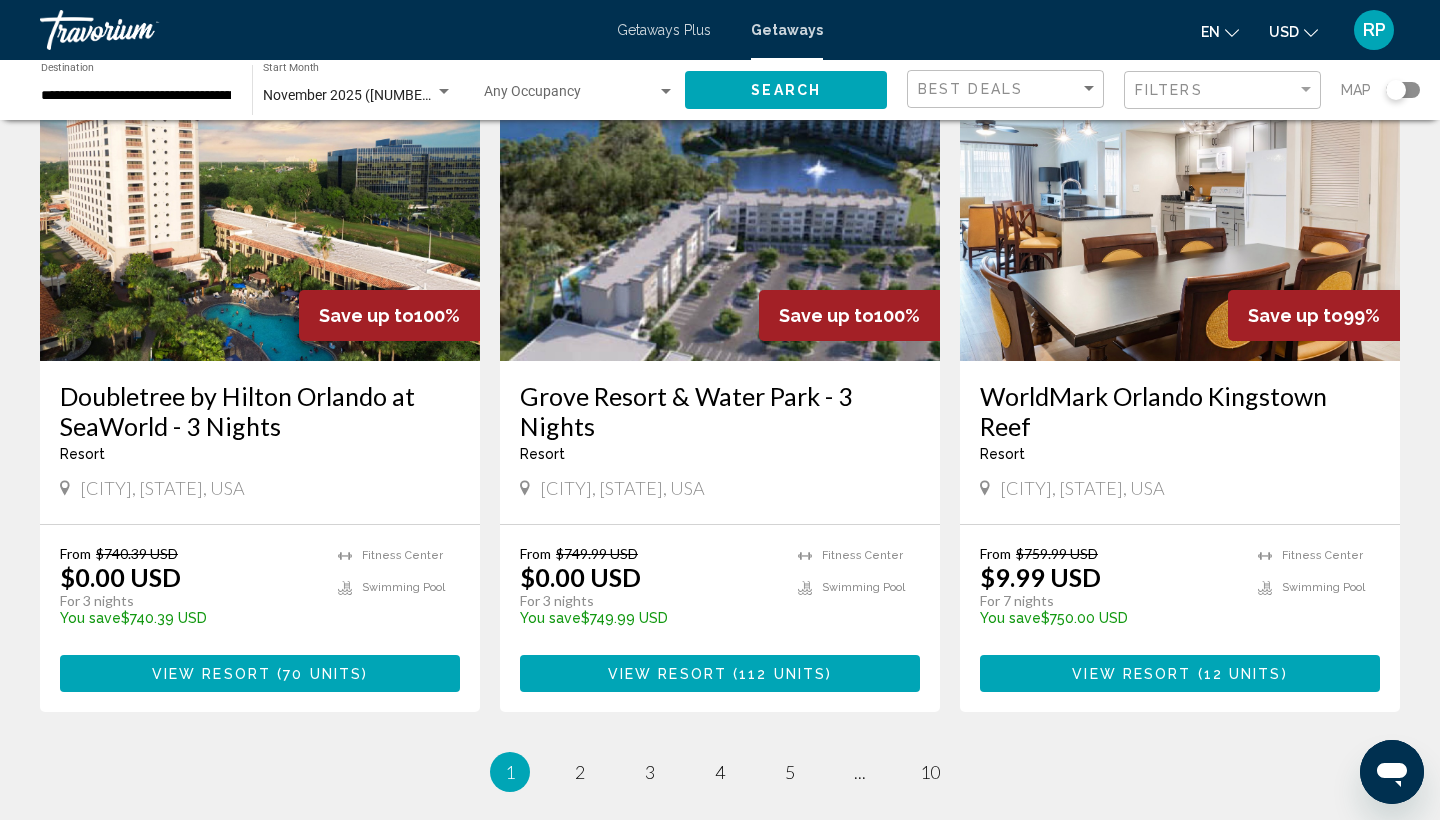 click on "Doubletree by Hilton Orlando at SeaWorld - 3 Nights" at bounding box center (260, 411) 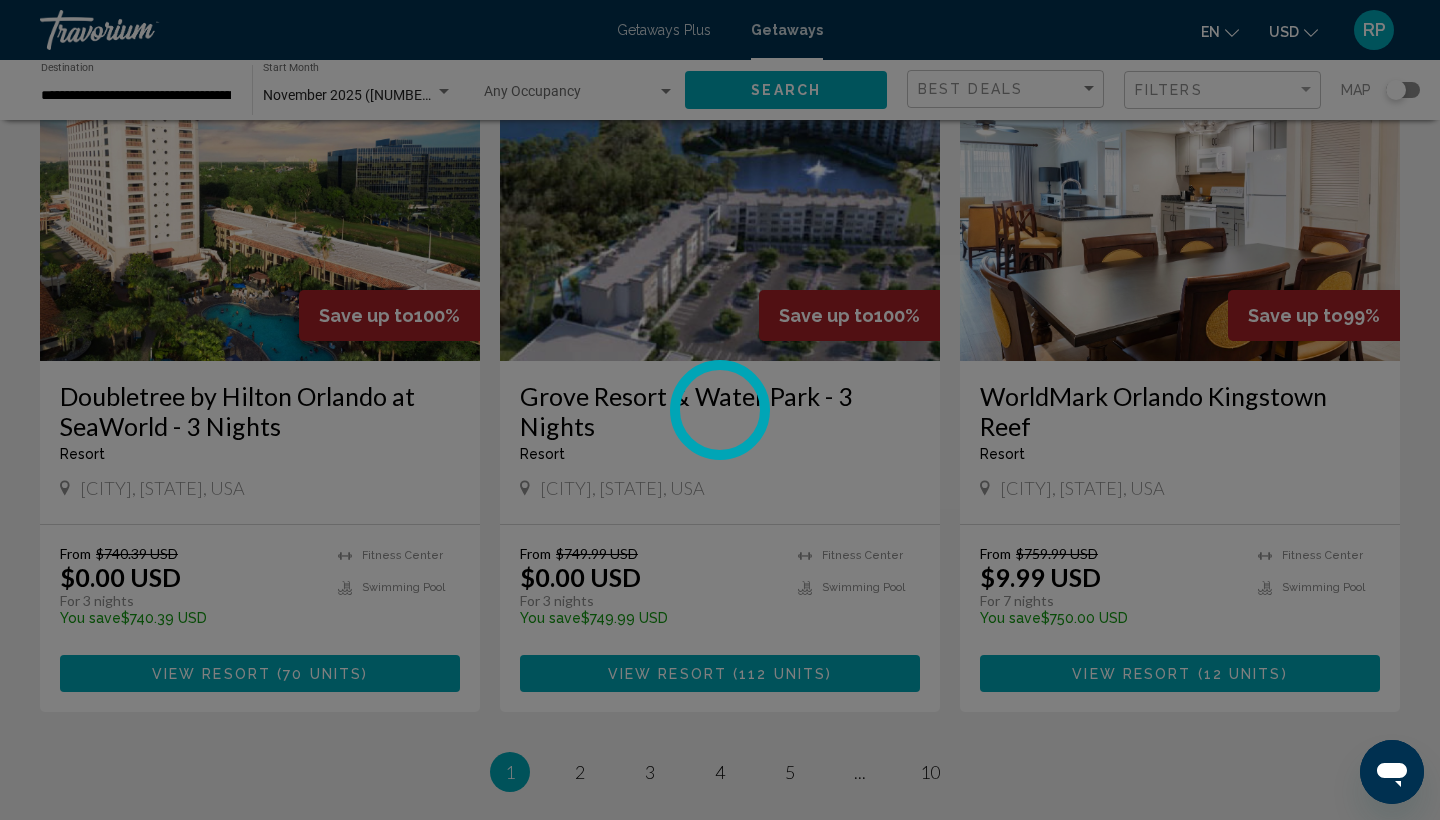 scroll, scrollTop: 2334, scrollLeft: 0, axis: vertical 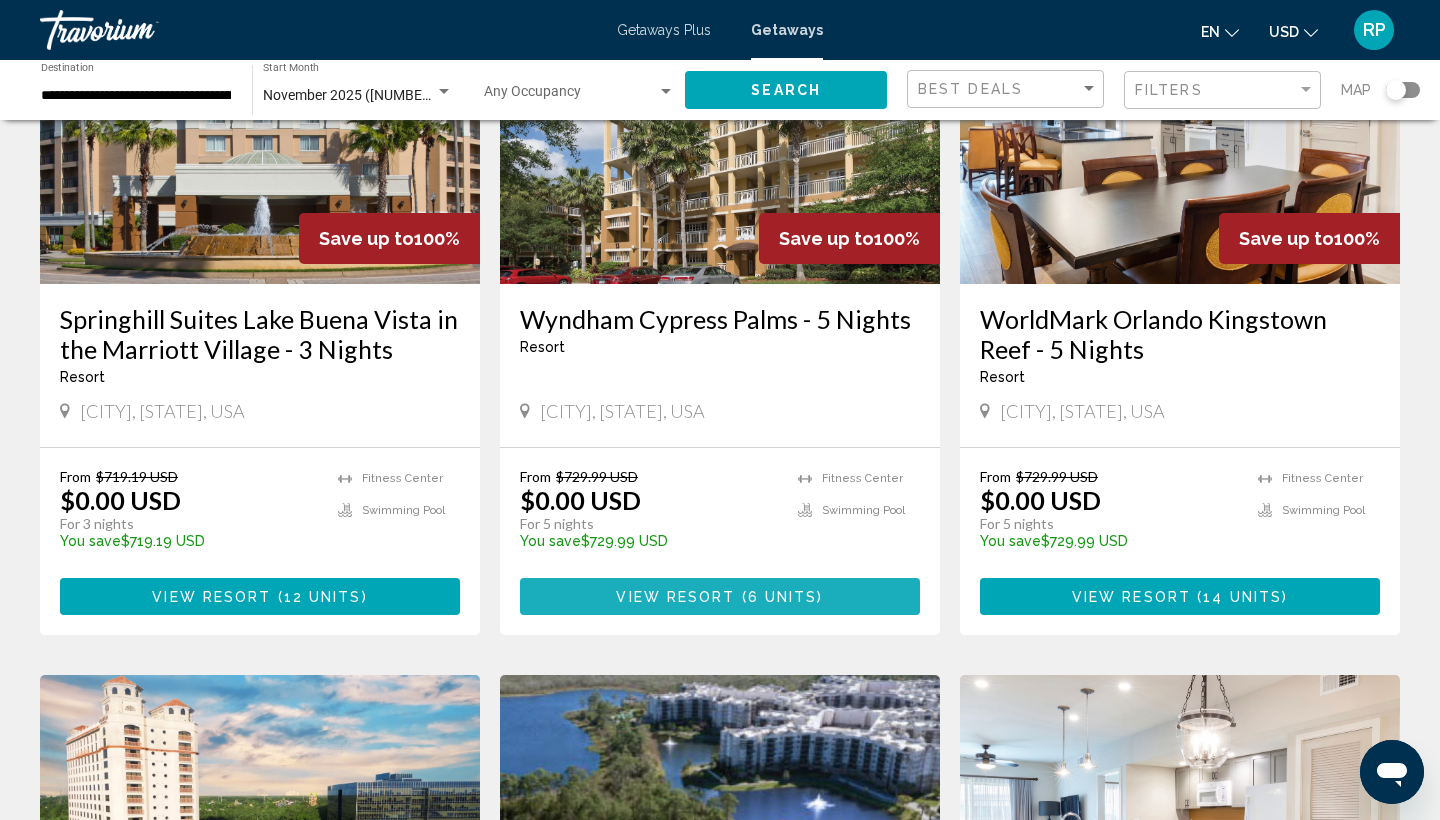 click on "6 units" at bounding box center [783, 597] 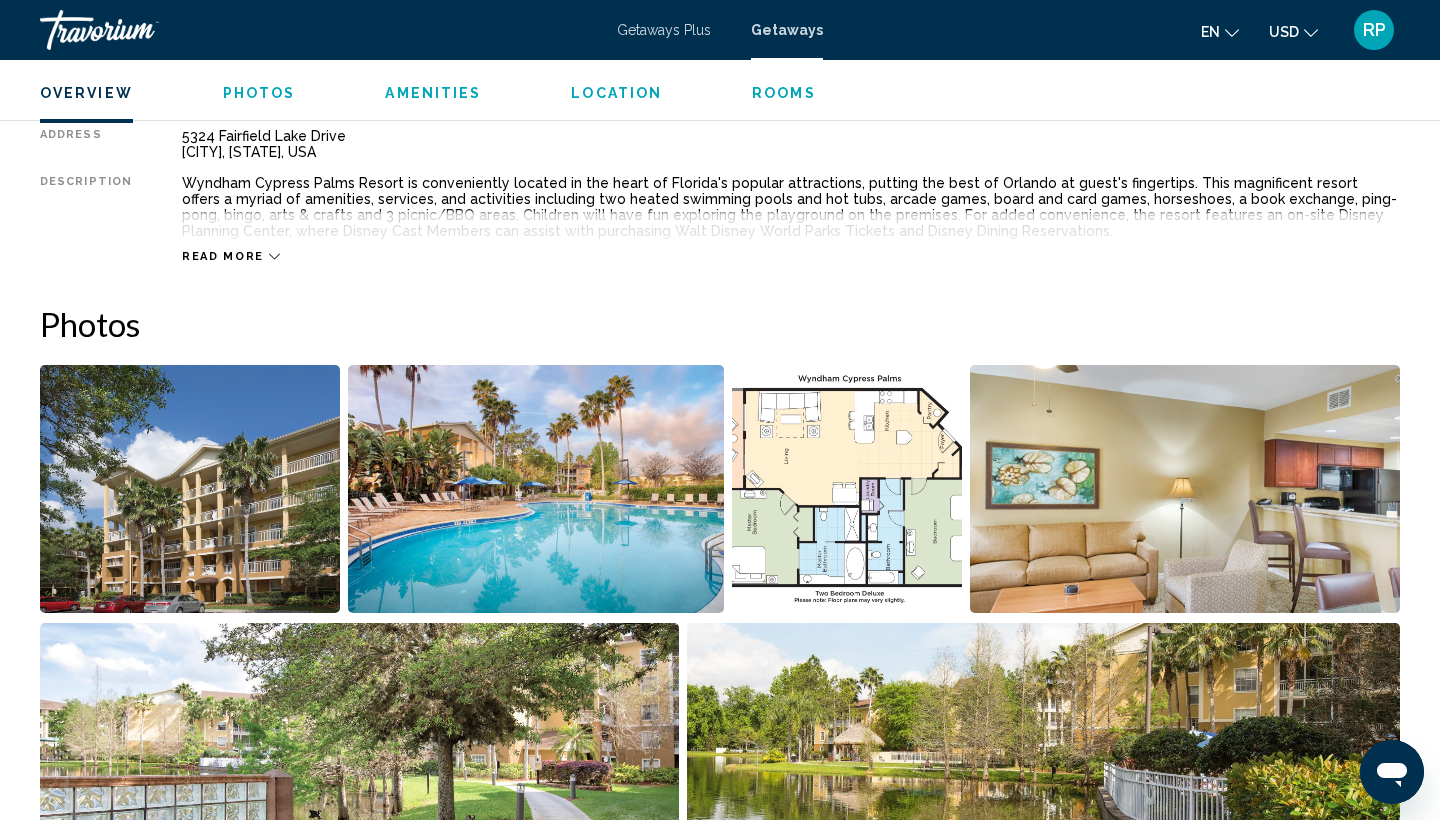 scroll, scrollTop: 500, scrollLeft: 0, axis: vertical 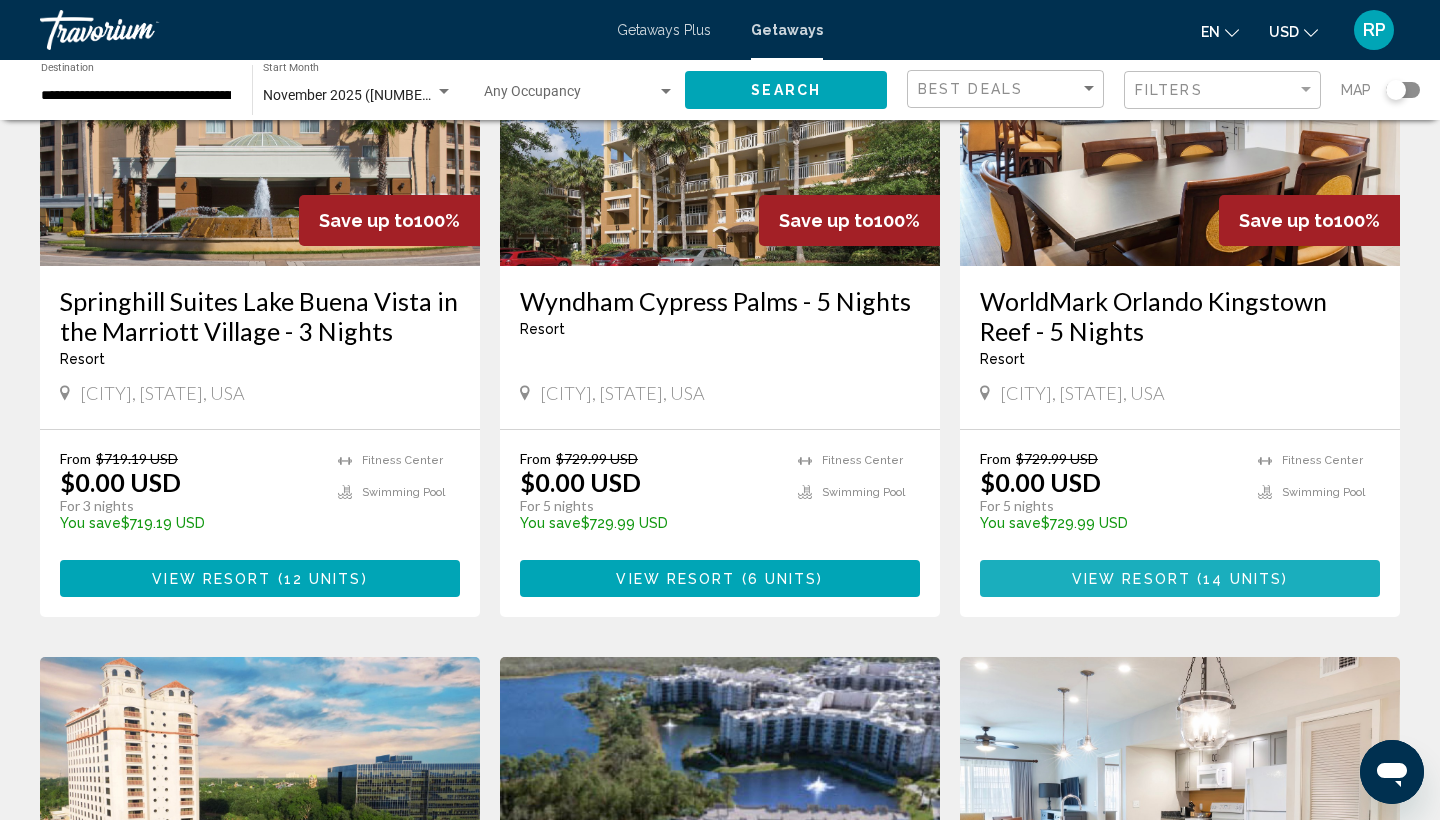 click on "View Resort" at bounding box center [1131, 579] 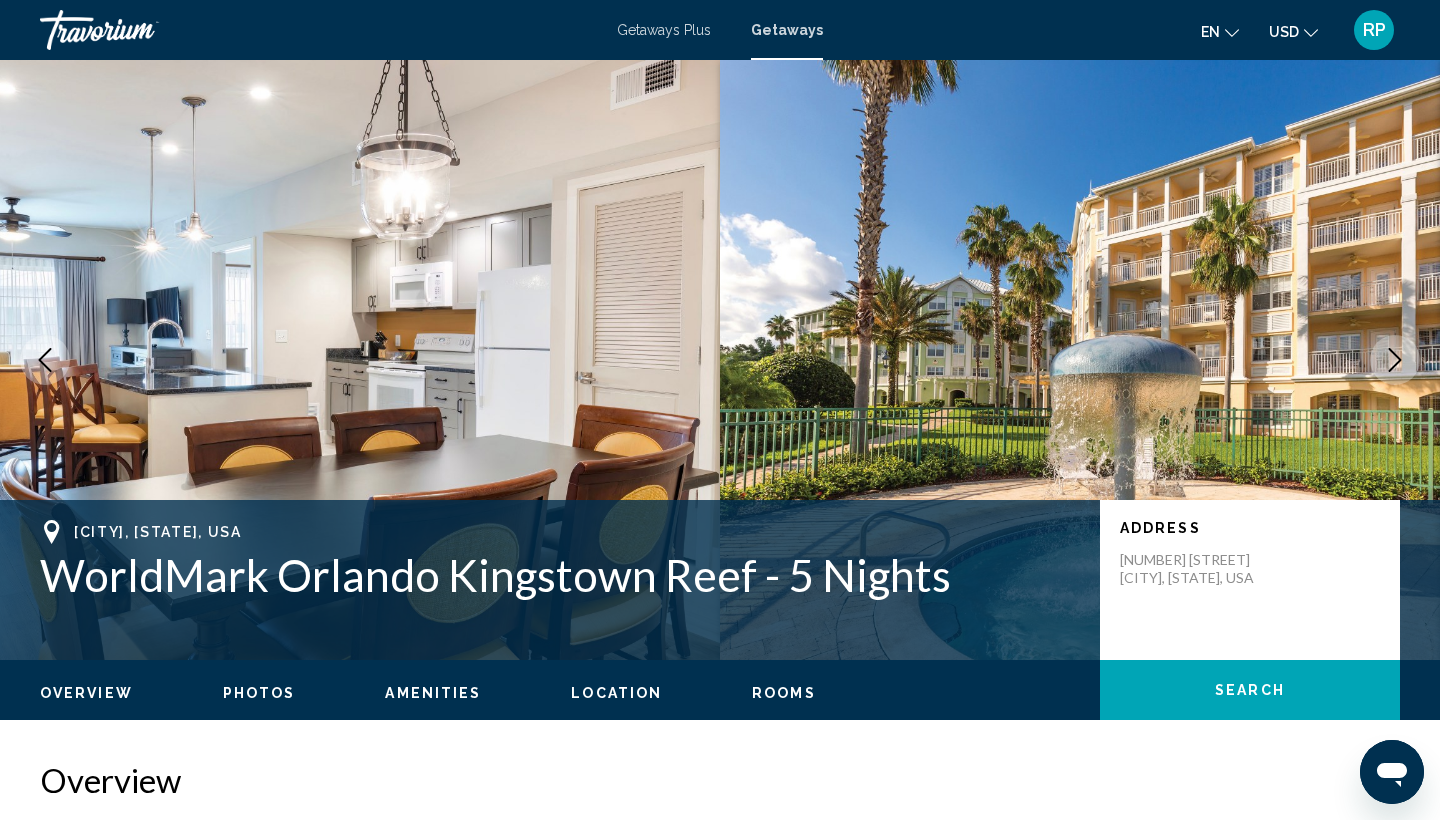 scroll, scrollTop: 0, scrollLeft: 0, axis: both 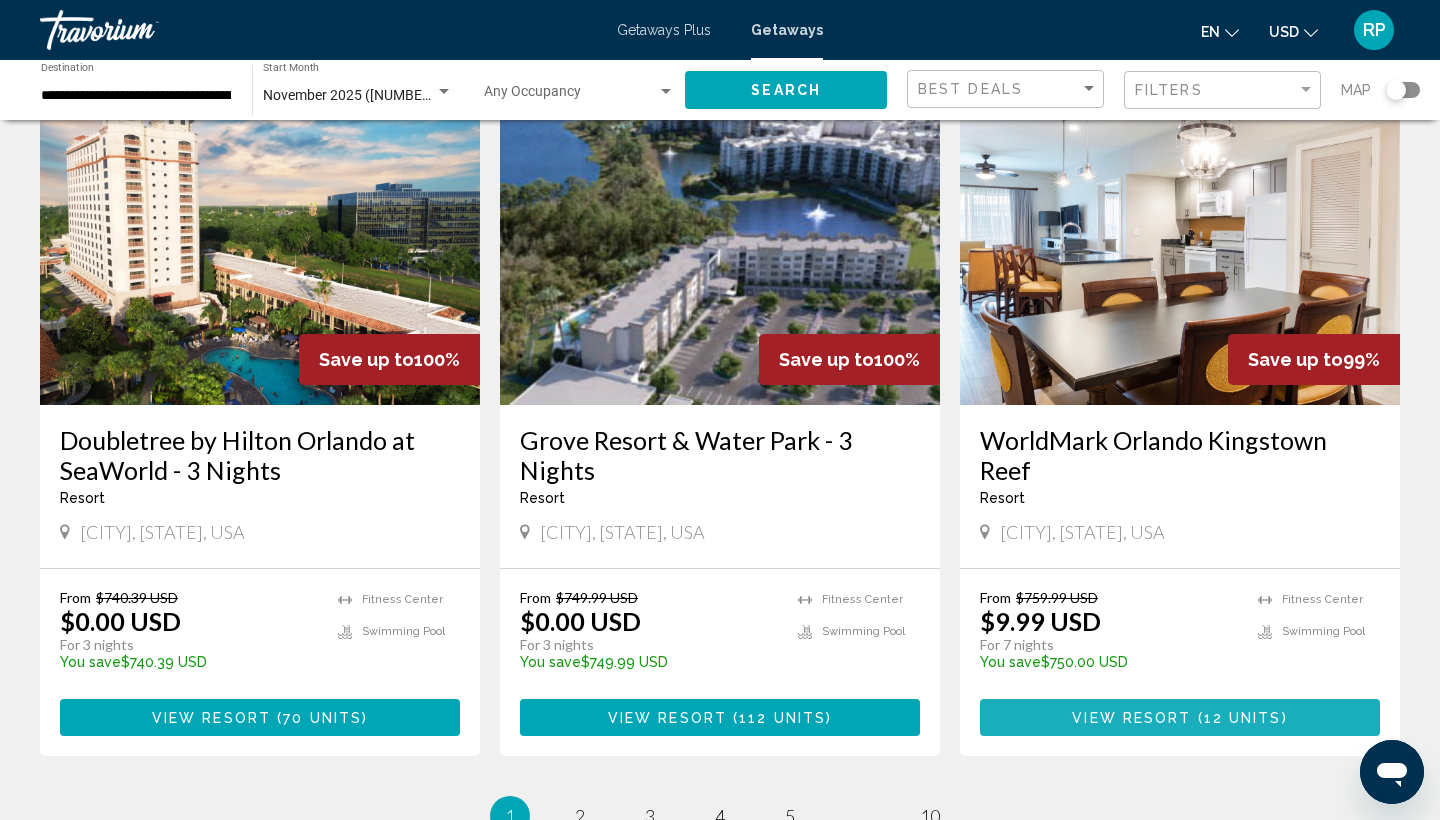 click on "View Resort" at bounding box center (1131, 718) 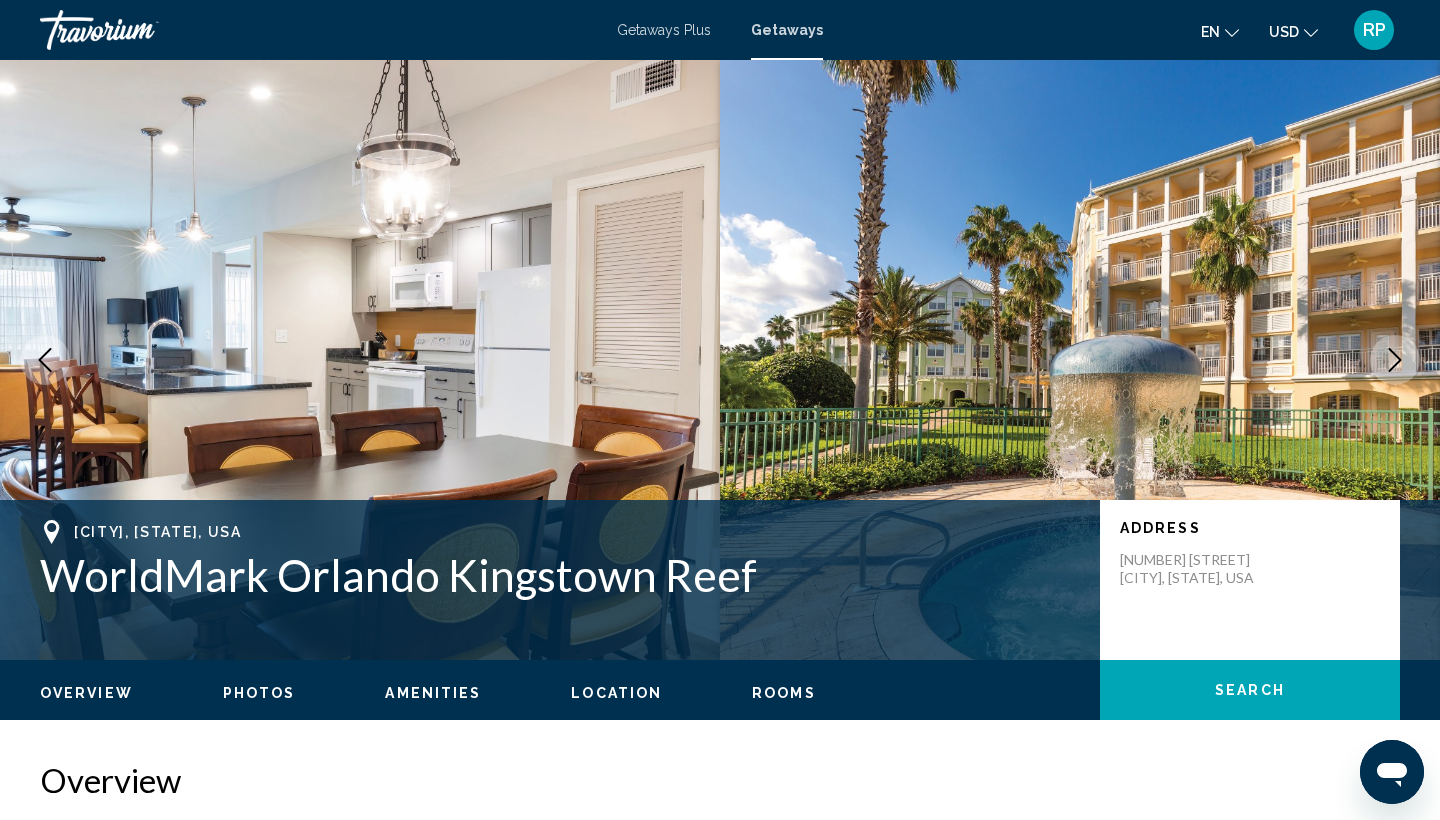 scroll, scrollTop: 0, scrollLeft: 0, axis: both 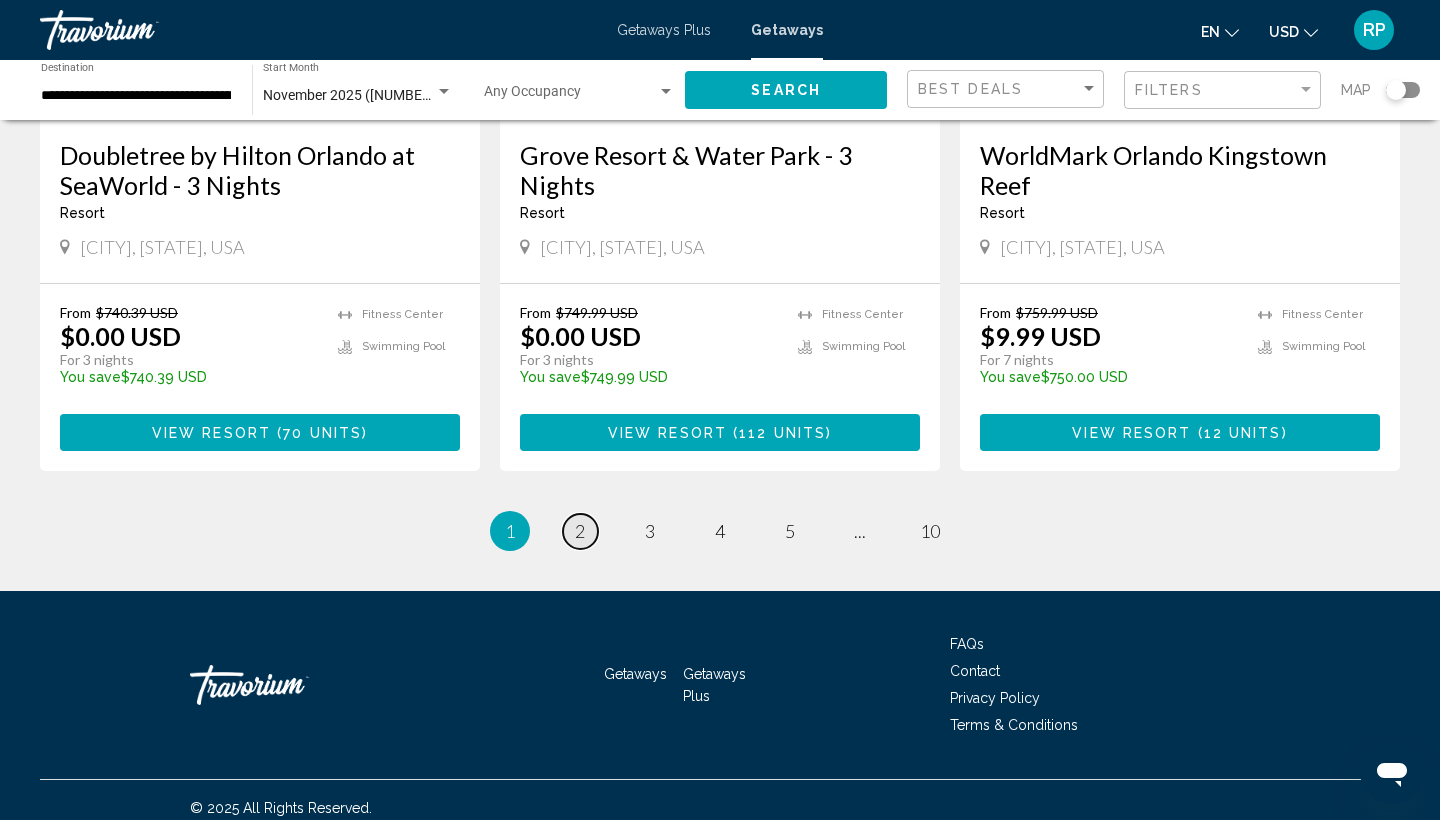 click on "2" at bounding box center (580, 531) 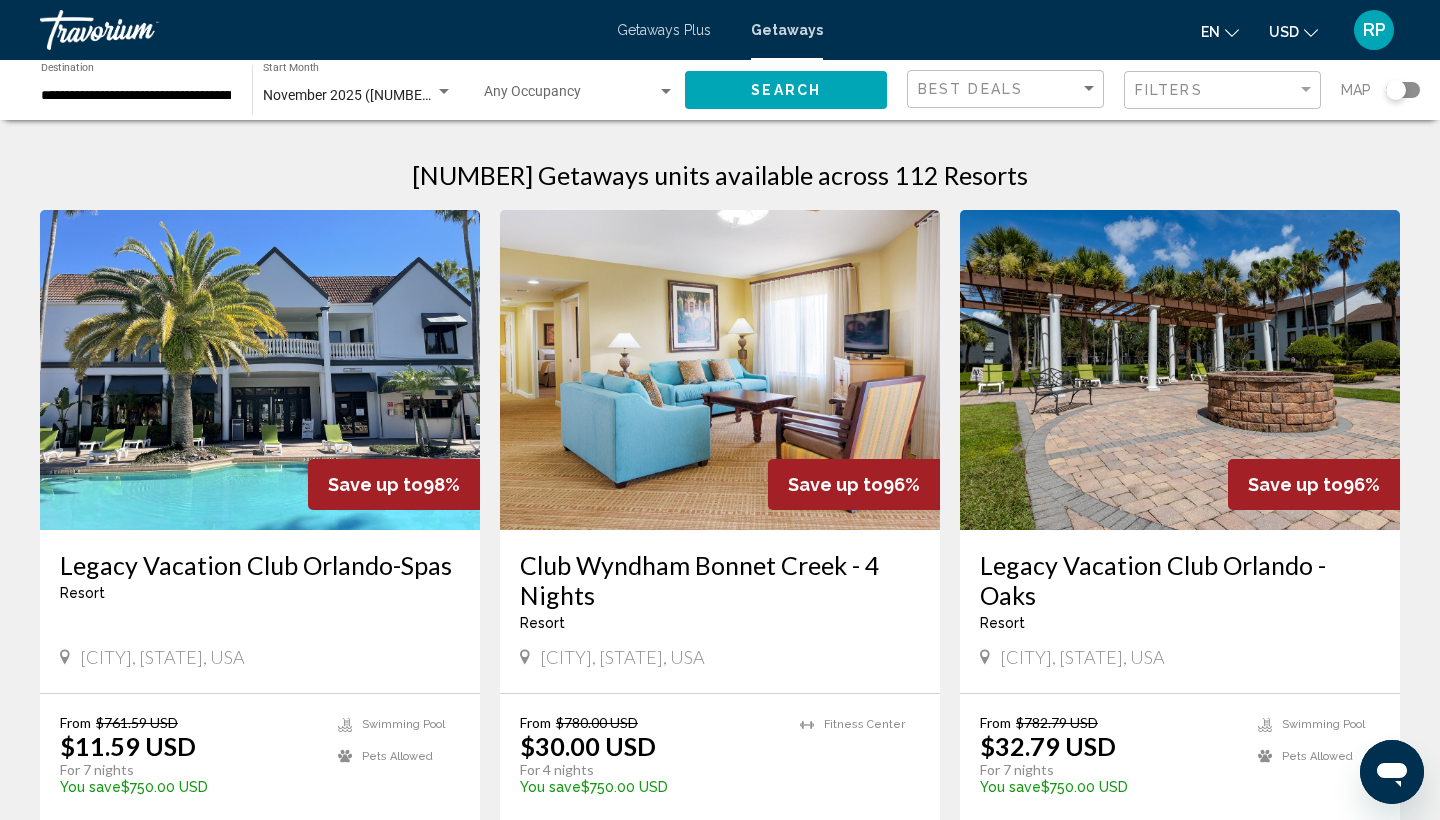 click on "Legacy Vacation Club Orlando-Spas" at bounding box center [260, 565] 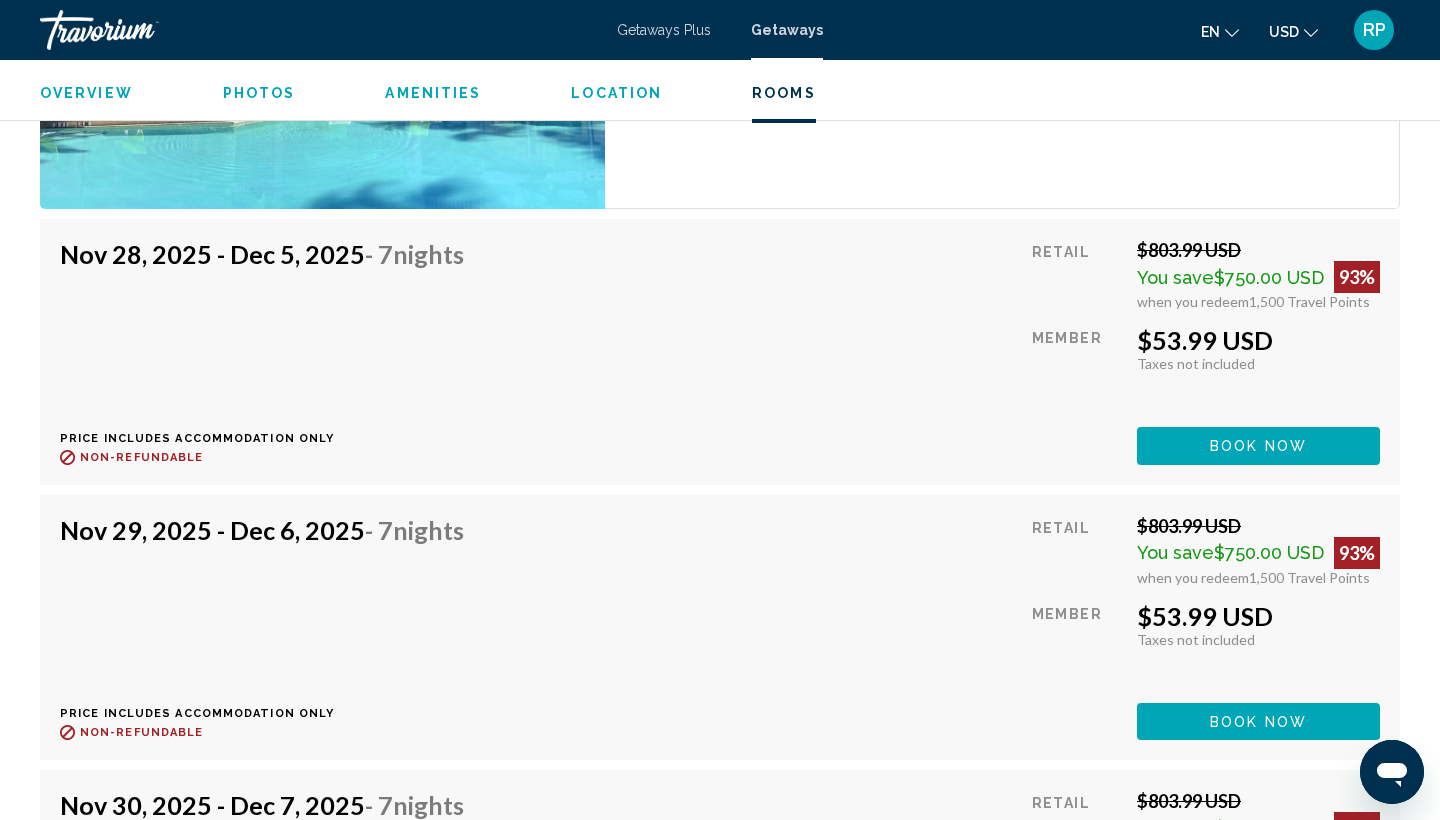 scroll, scrollTop: 4502, scrollLeft: 0, axis: vertical 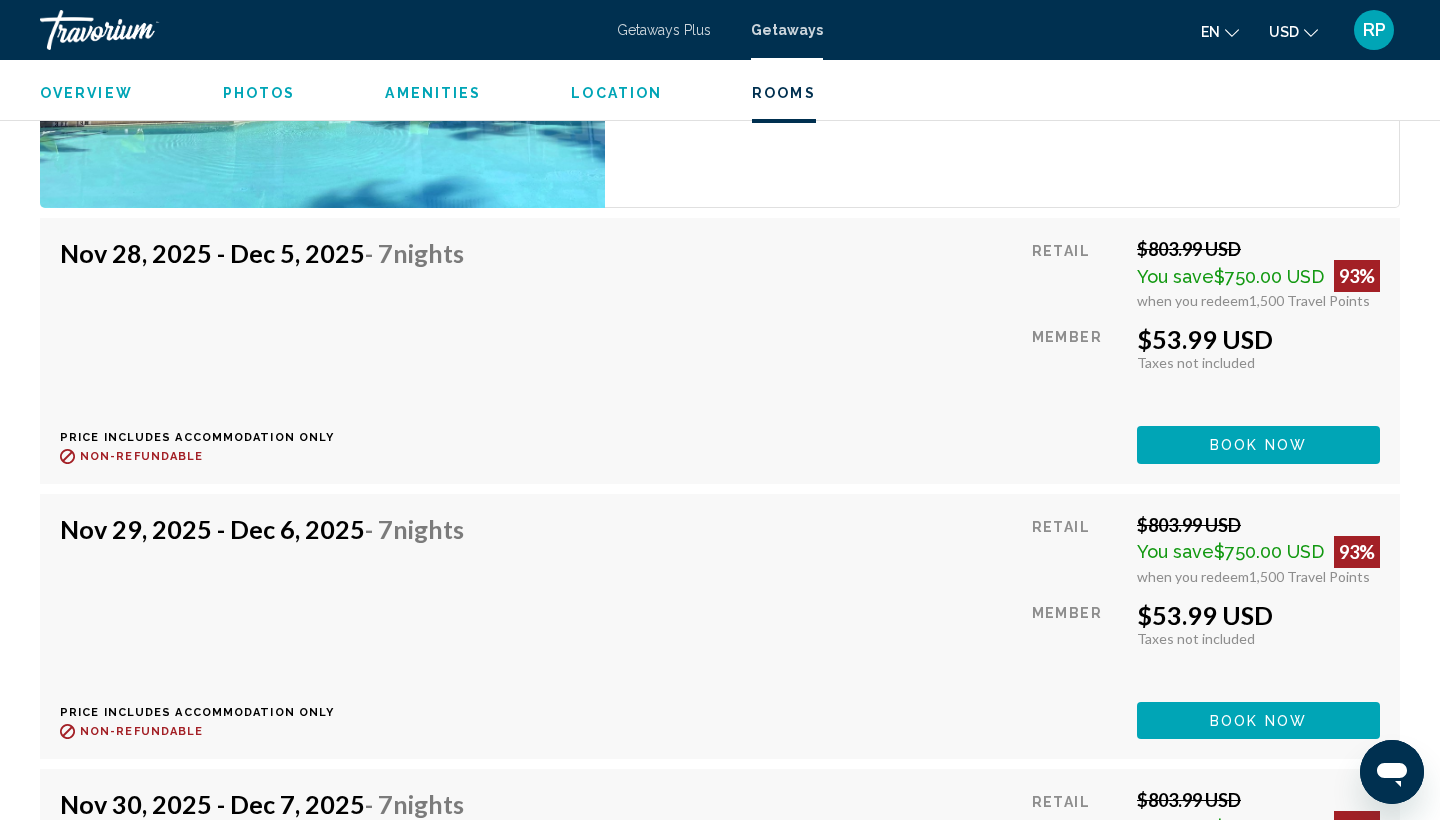 click on "Book now" at bounding box center (1258, 446) 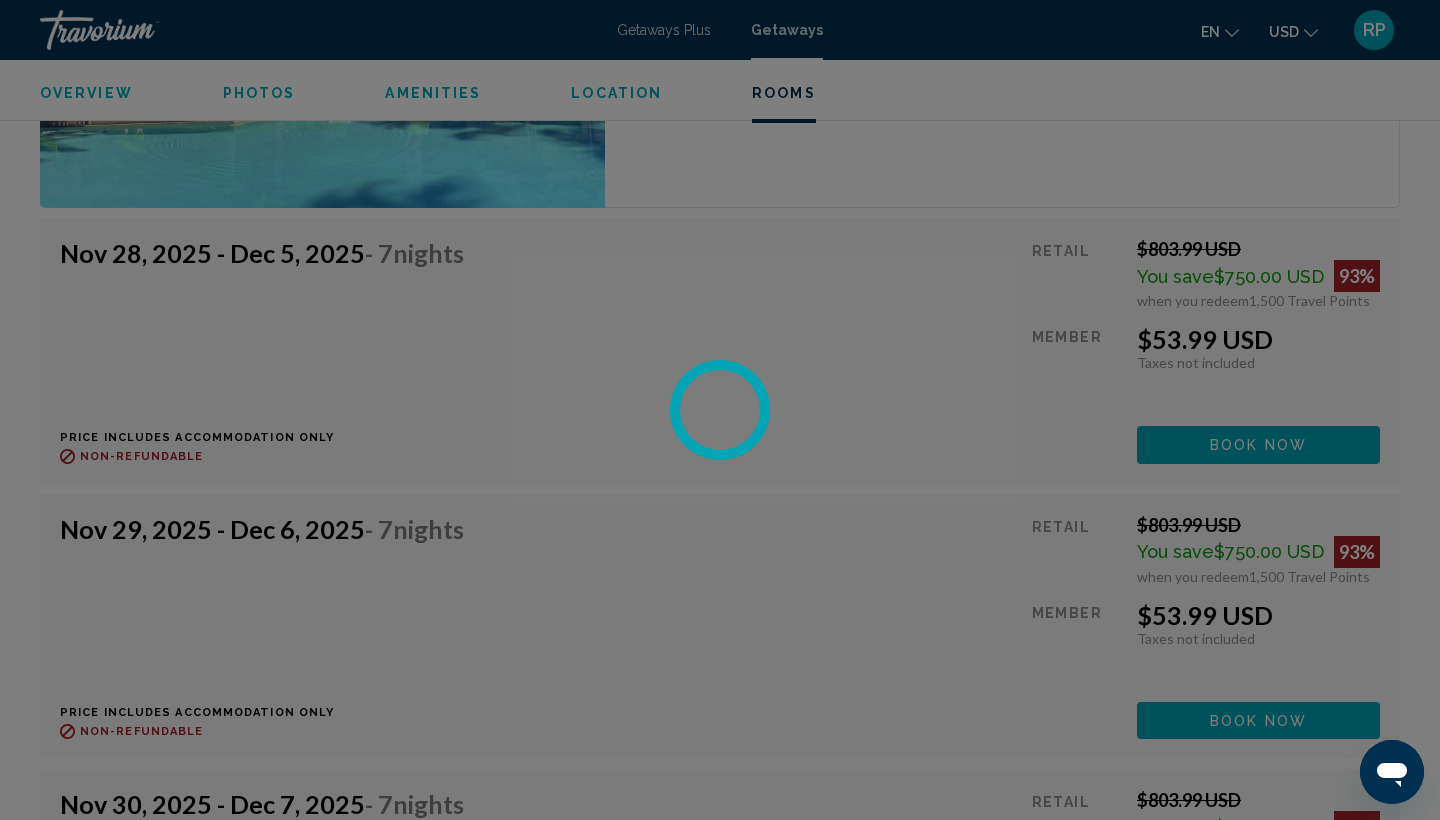 scroll, scrollTop: 0, scrollLeft: 0, axis: both 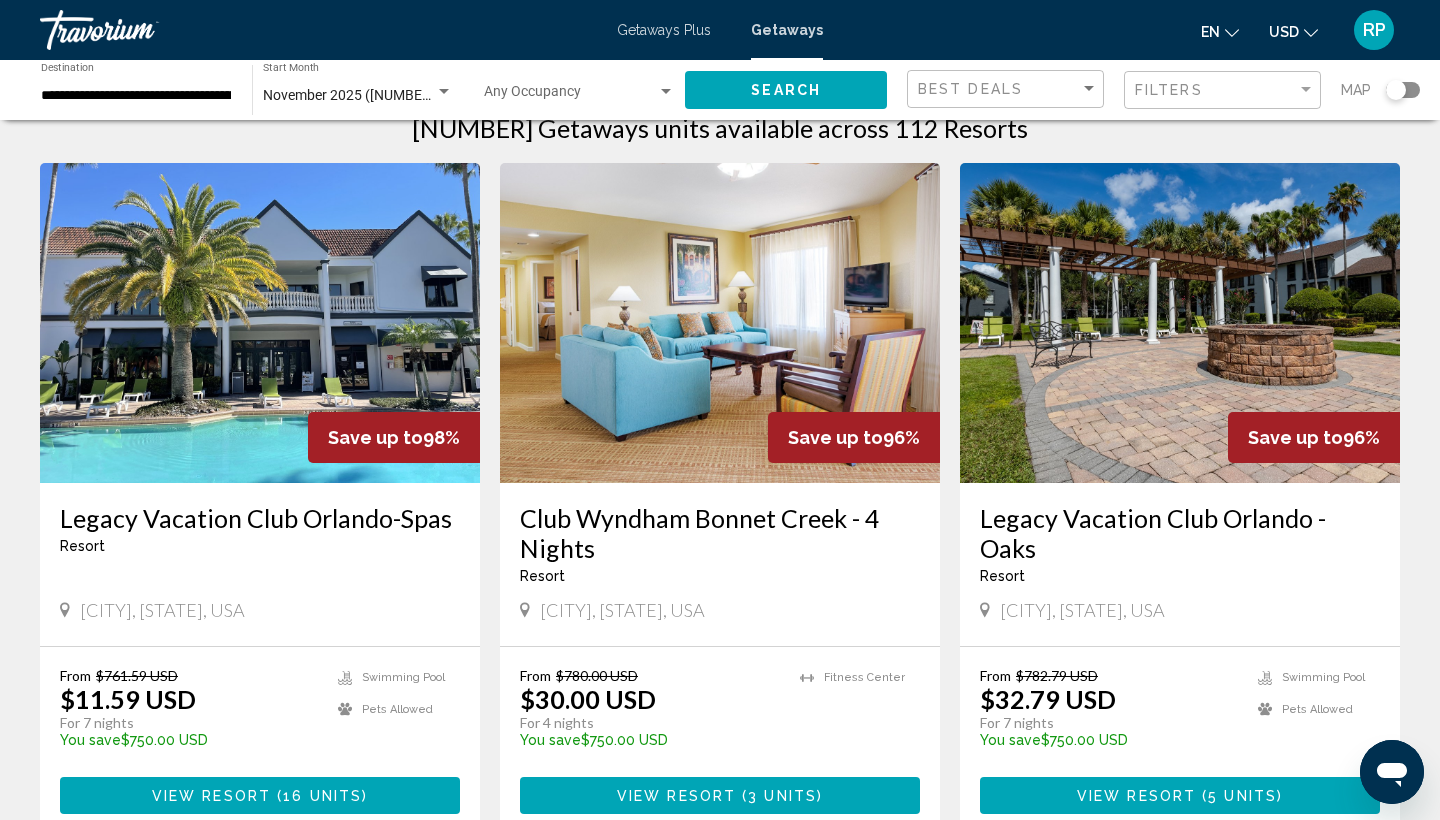 click on "Legacy Vacation Club Orlando - Oaks" at bounding box center (1180, 533) 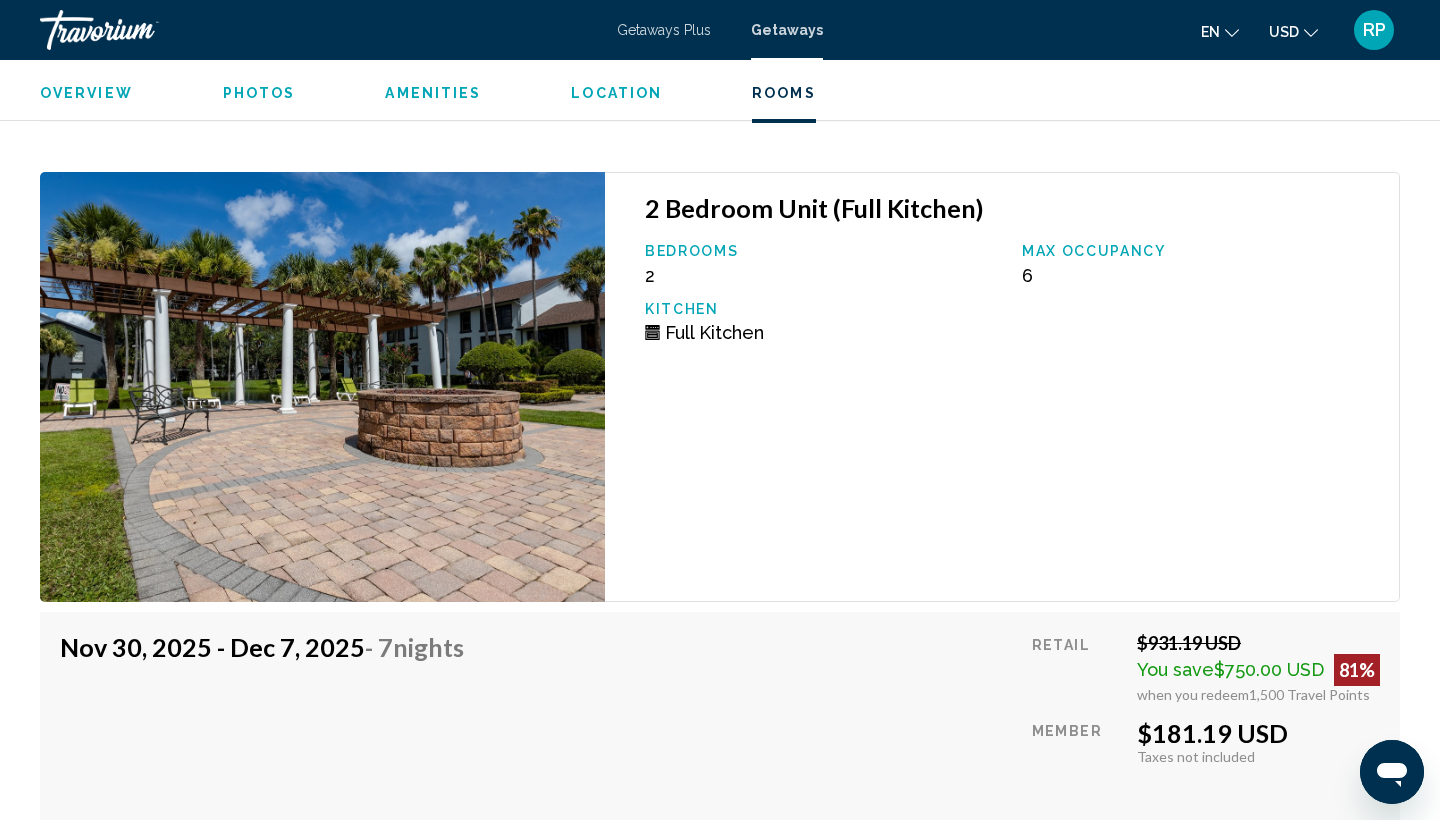 scroll, scrollTop: 5521, scrollLeft: 0, axis: vertical 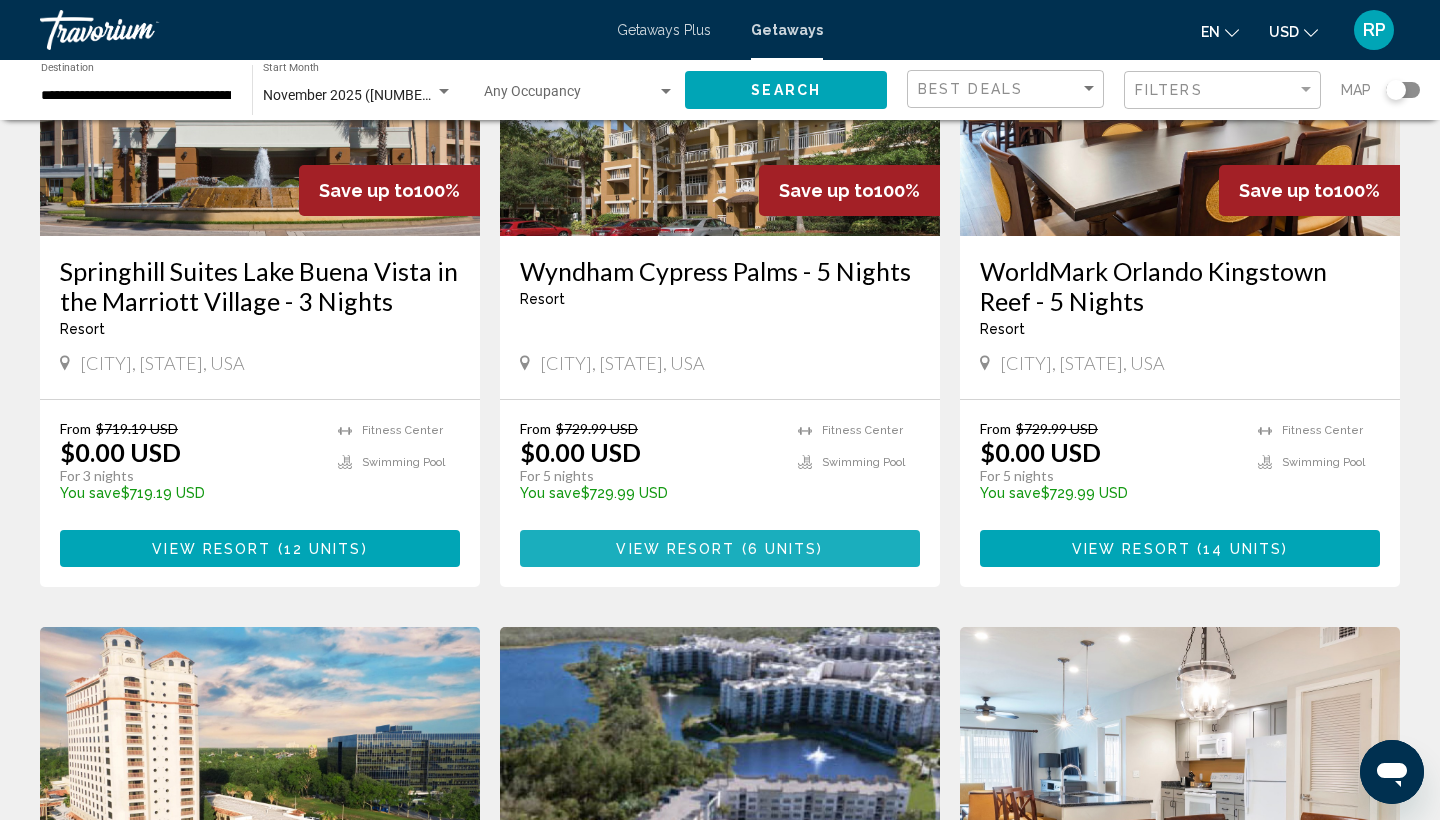 click on "View Resort" at bounding box center [675, 549] 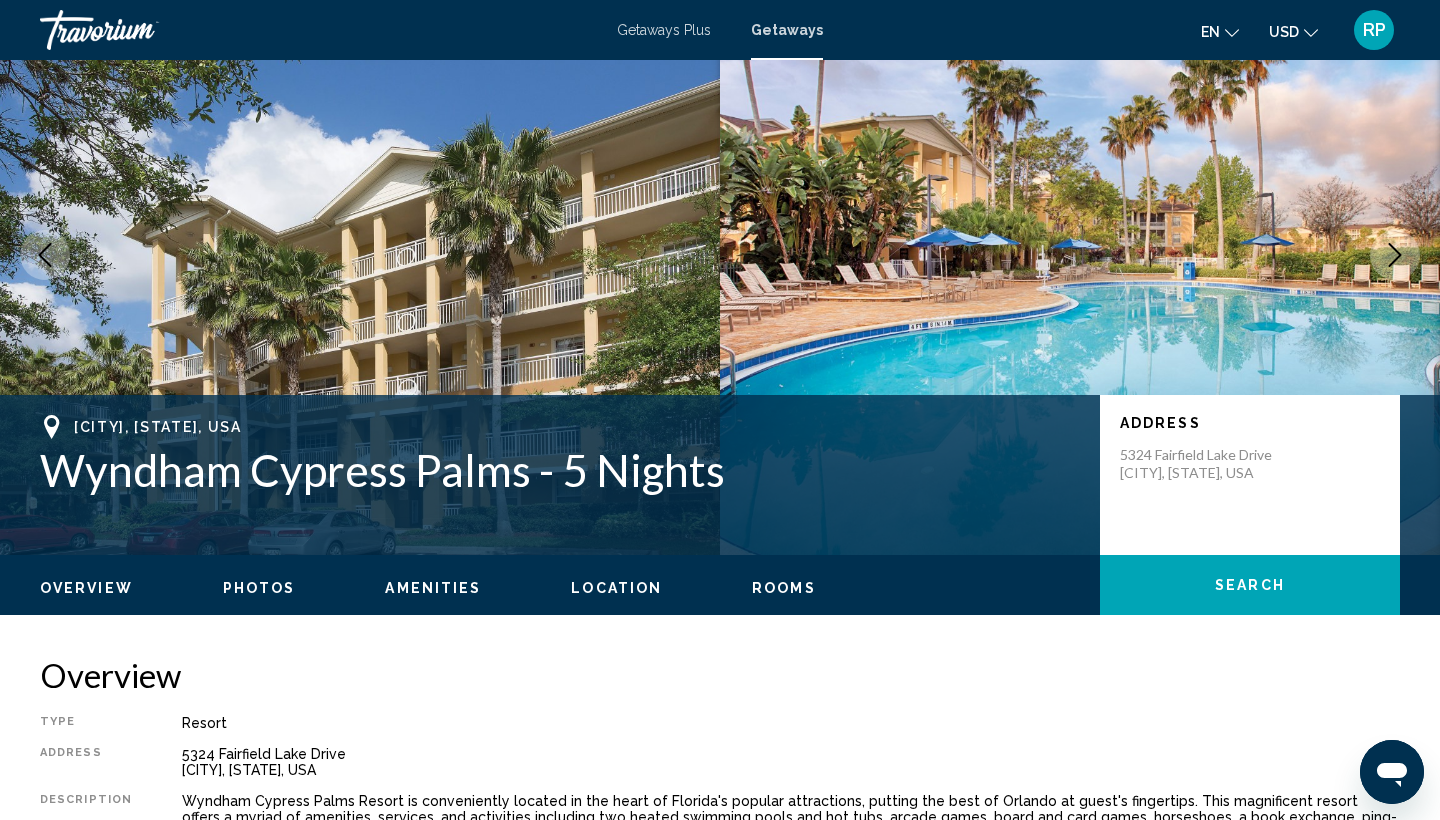 scroll, scrollTop: 107, scrollLeft: 0, axis: vertical 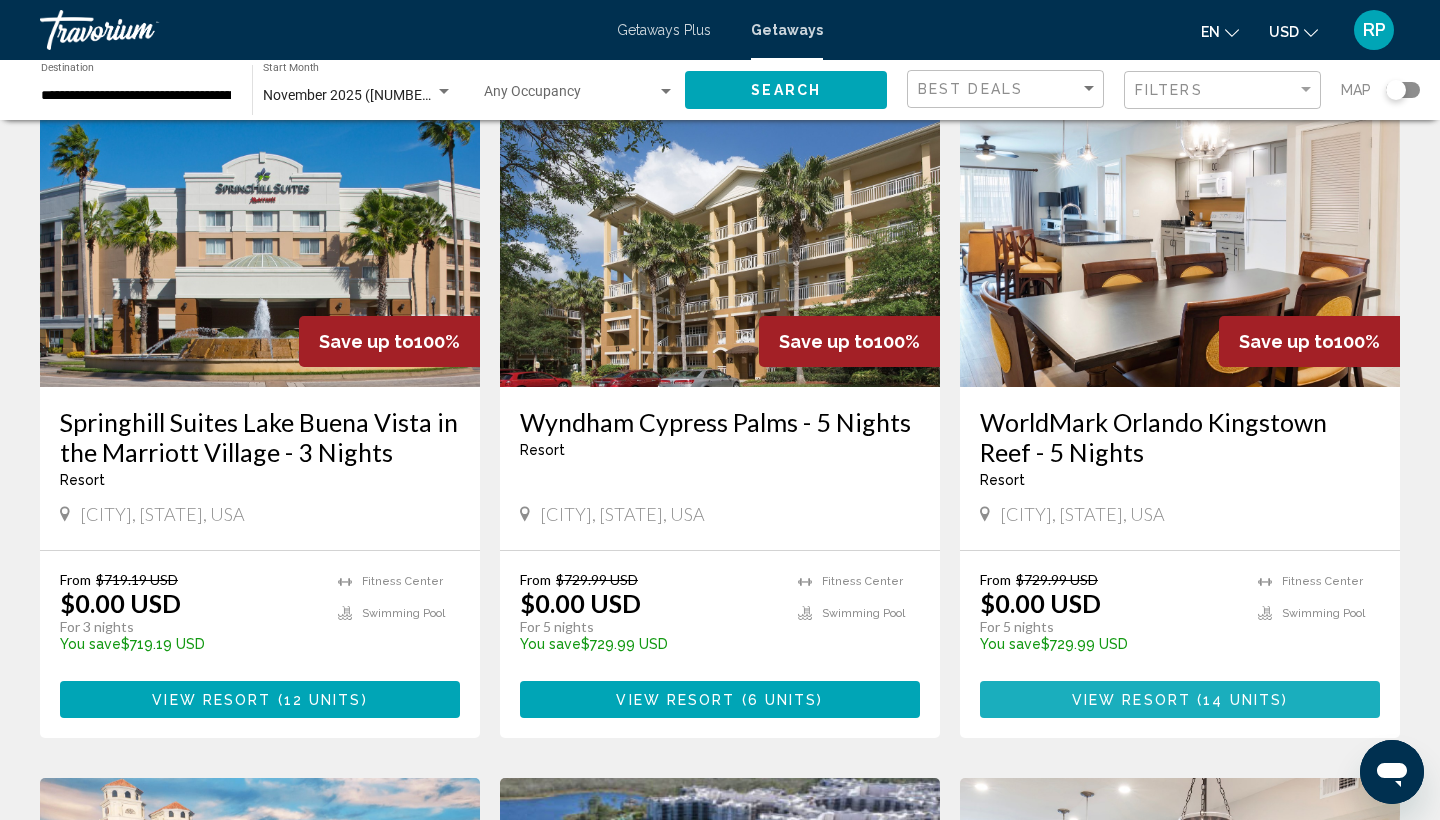 click on "View Resort" at bounding box center [1131, 700] 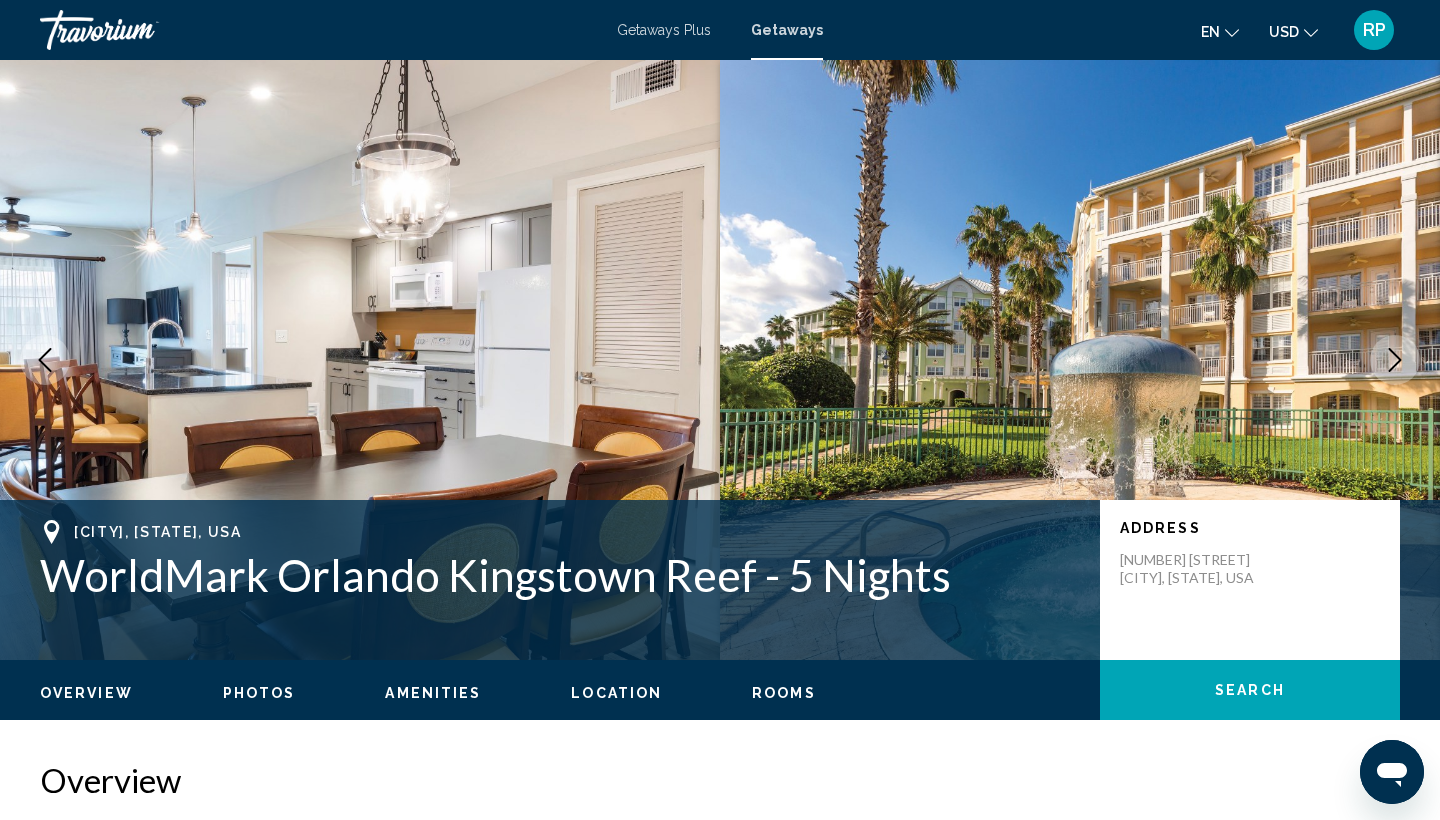 scroll, scrollTop: 0, scrollLeft: 0, axis: both 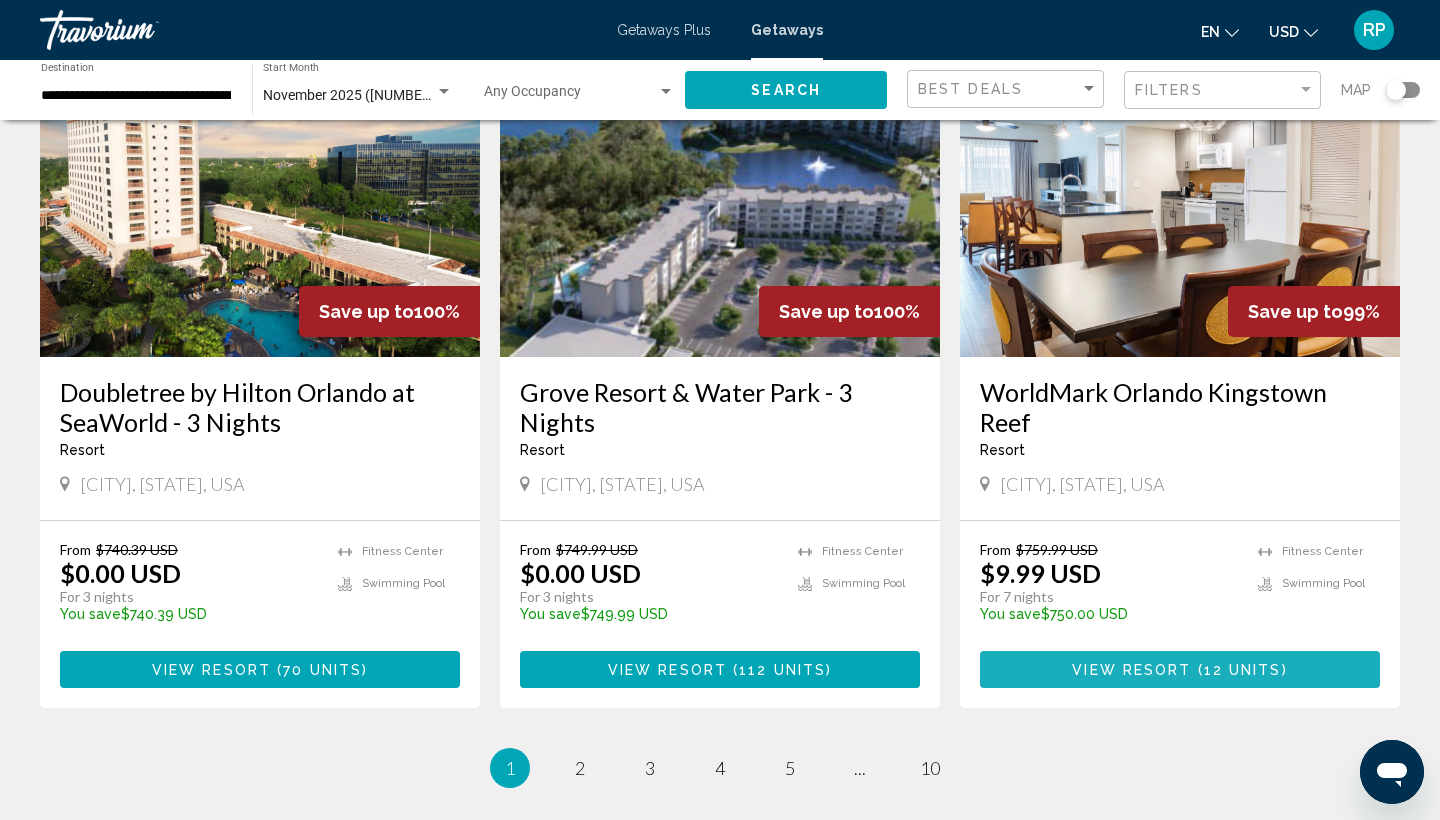 click on "View Resort" at bounding box center (1131, 670) 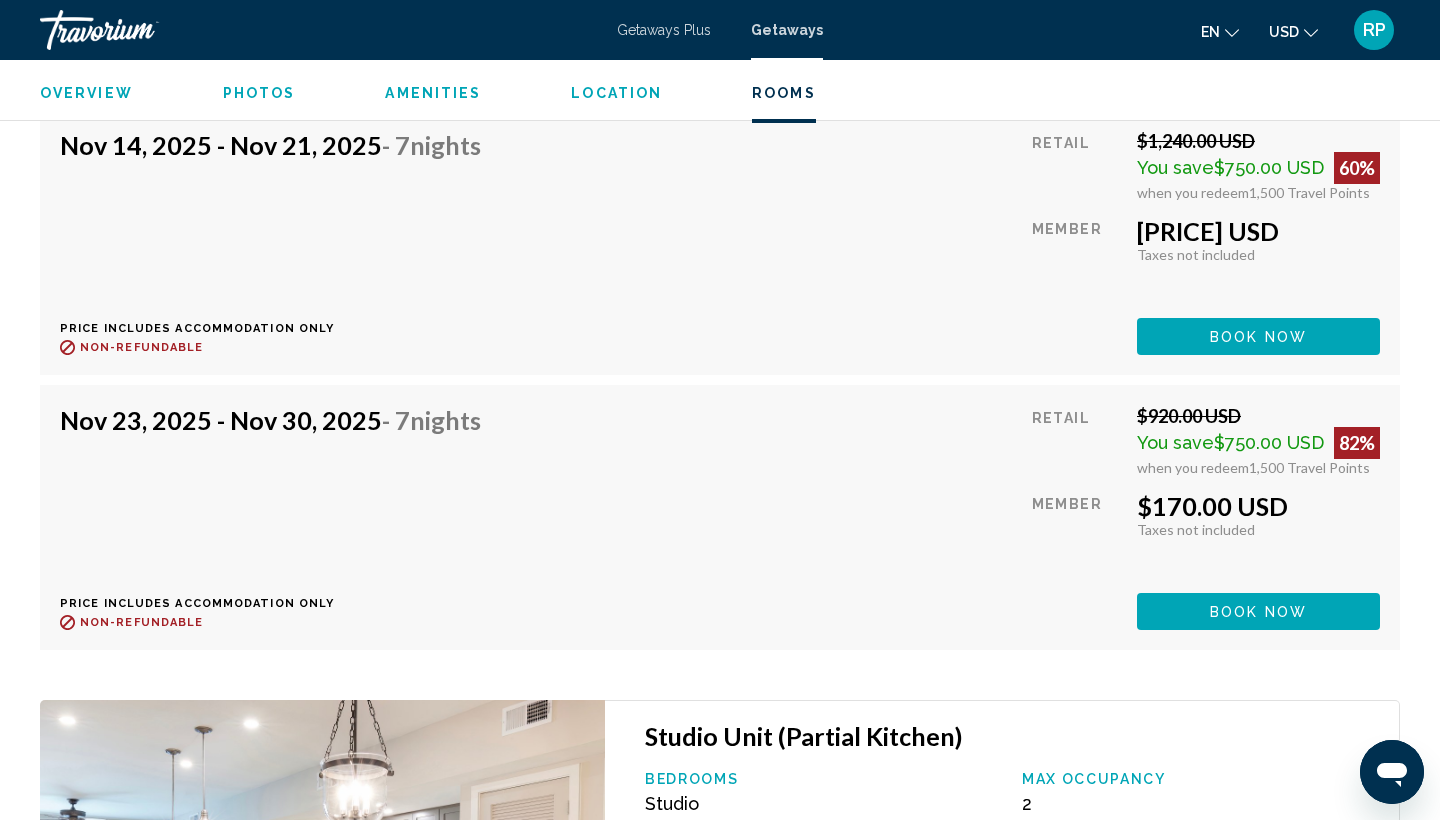 scroll, scrollTop: 5384, scrollLeft: 0, axis: vertical 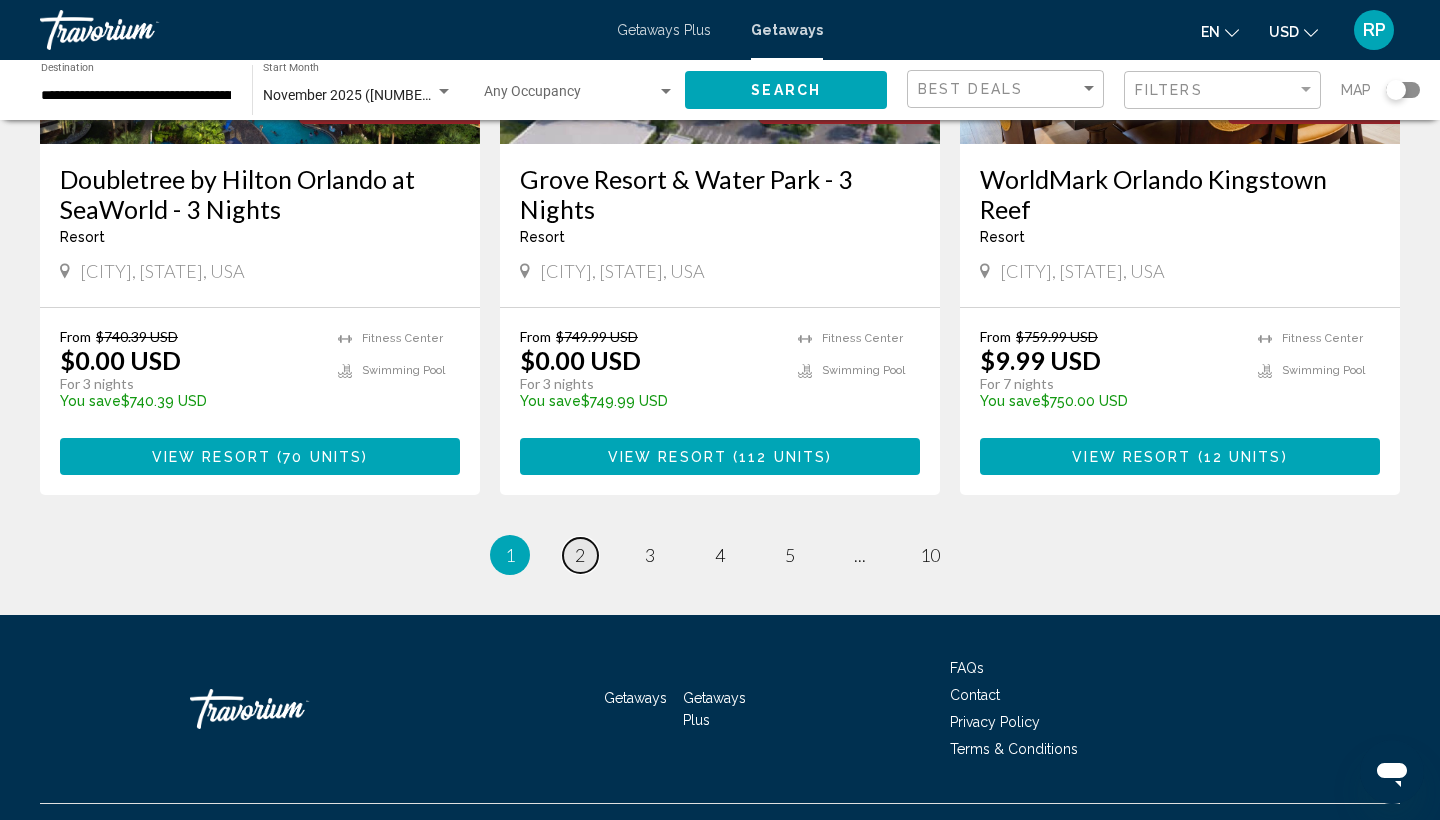 click on "2" at bounding box center (580, 555) 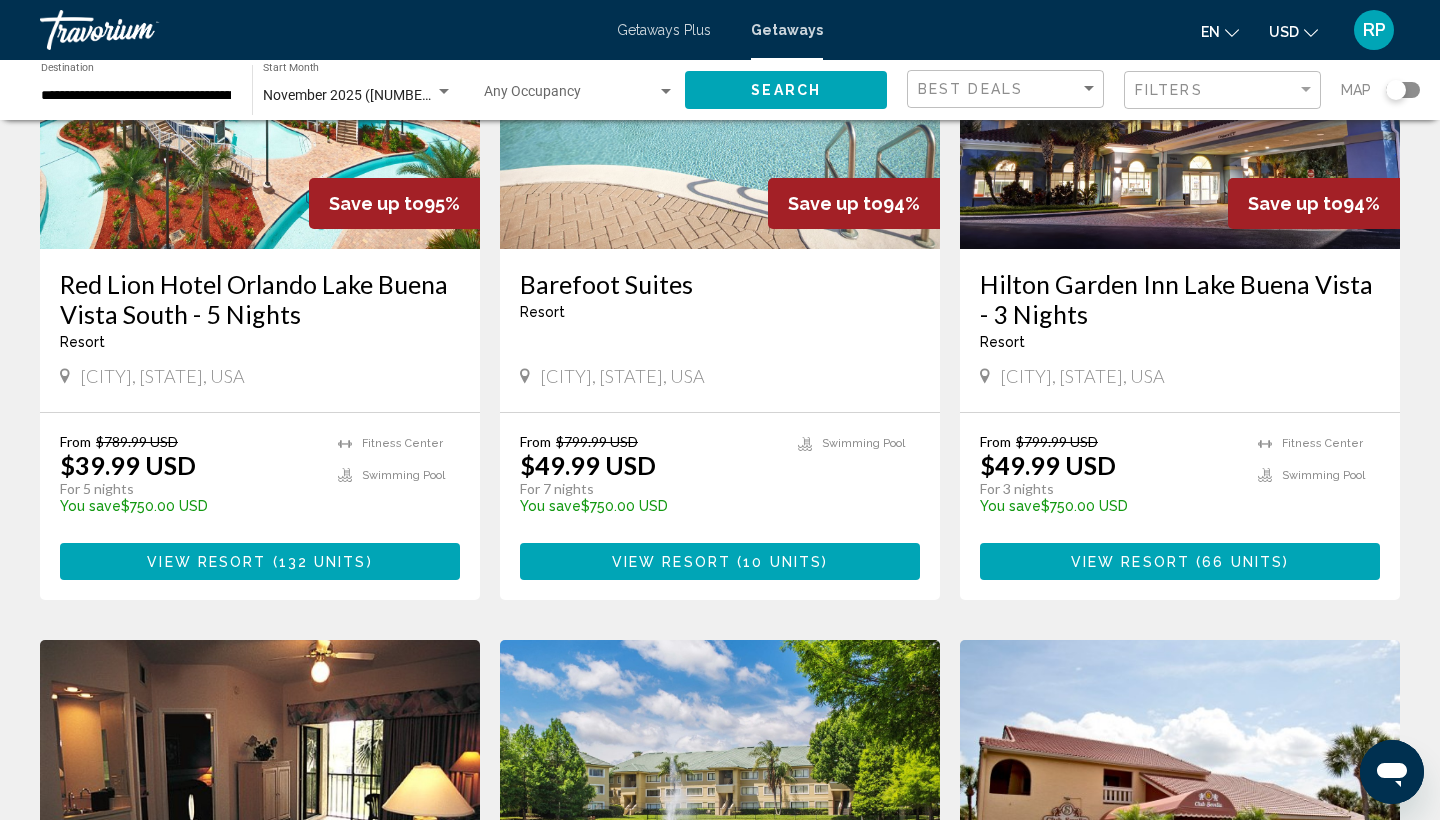 scroll, scrollTop: 1712, scrollLeft: 0, axis: vertical 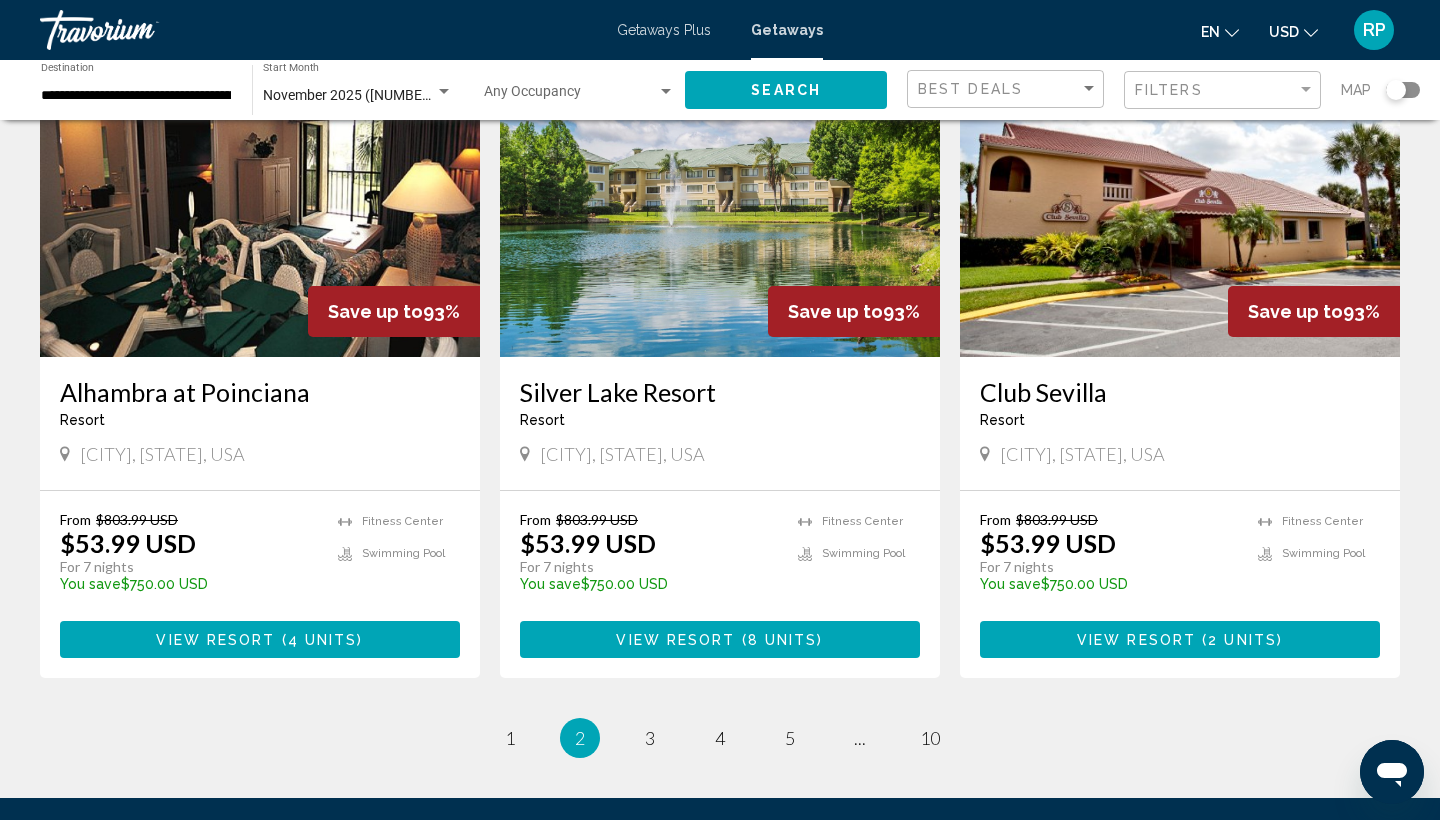 click on "View Resort    ( 2 units )" at bounding box center (1180, 639) 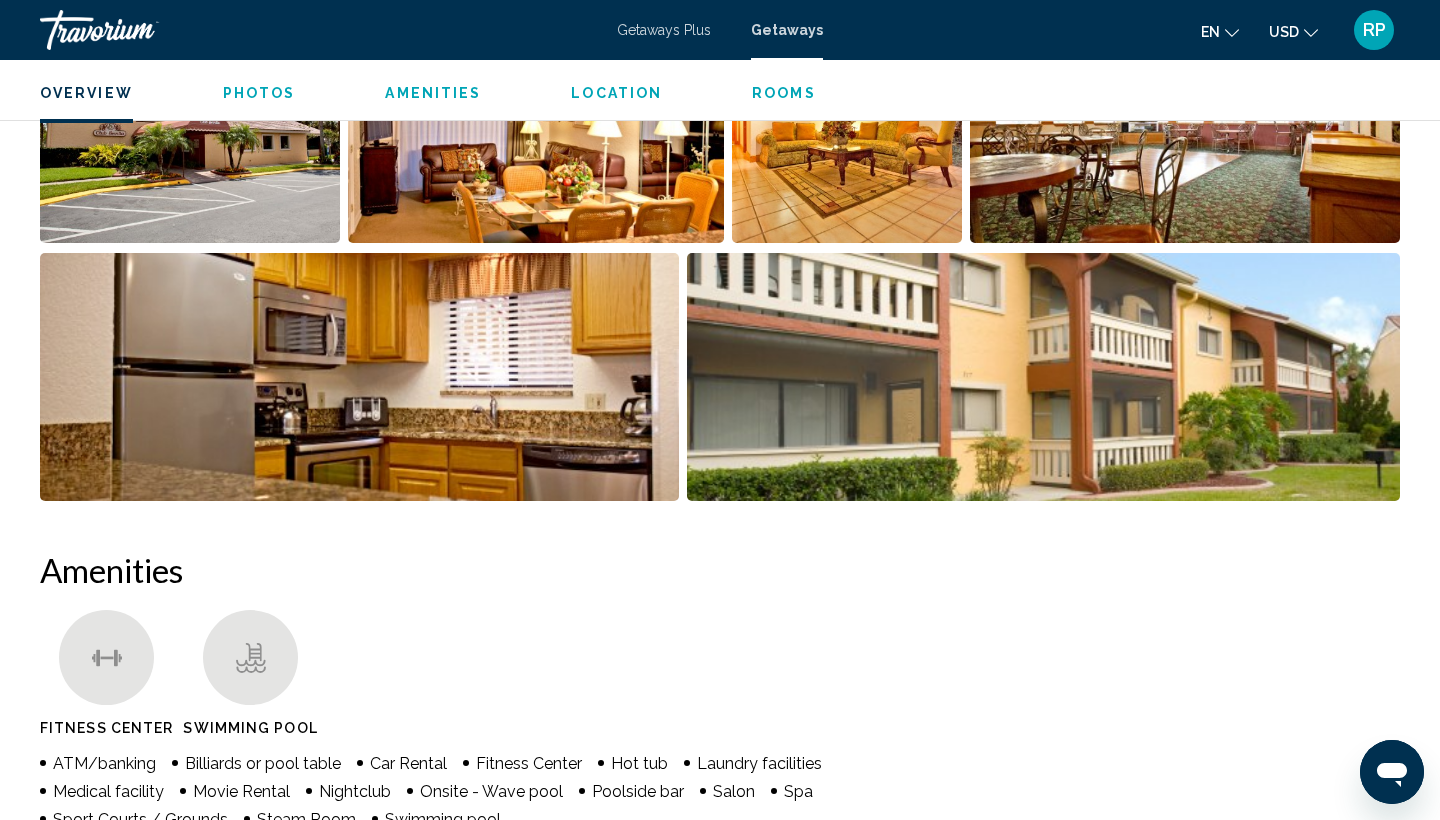 scroll, scrollTop: 710, scrollLeft: 0, axis: vertical 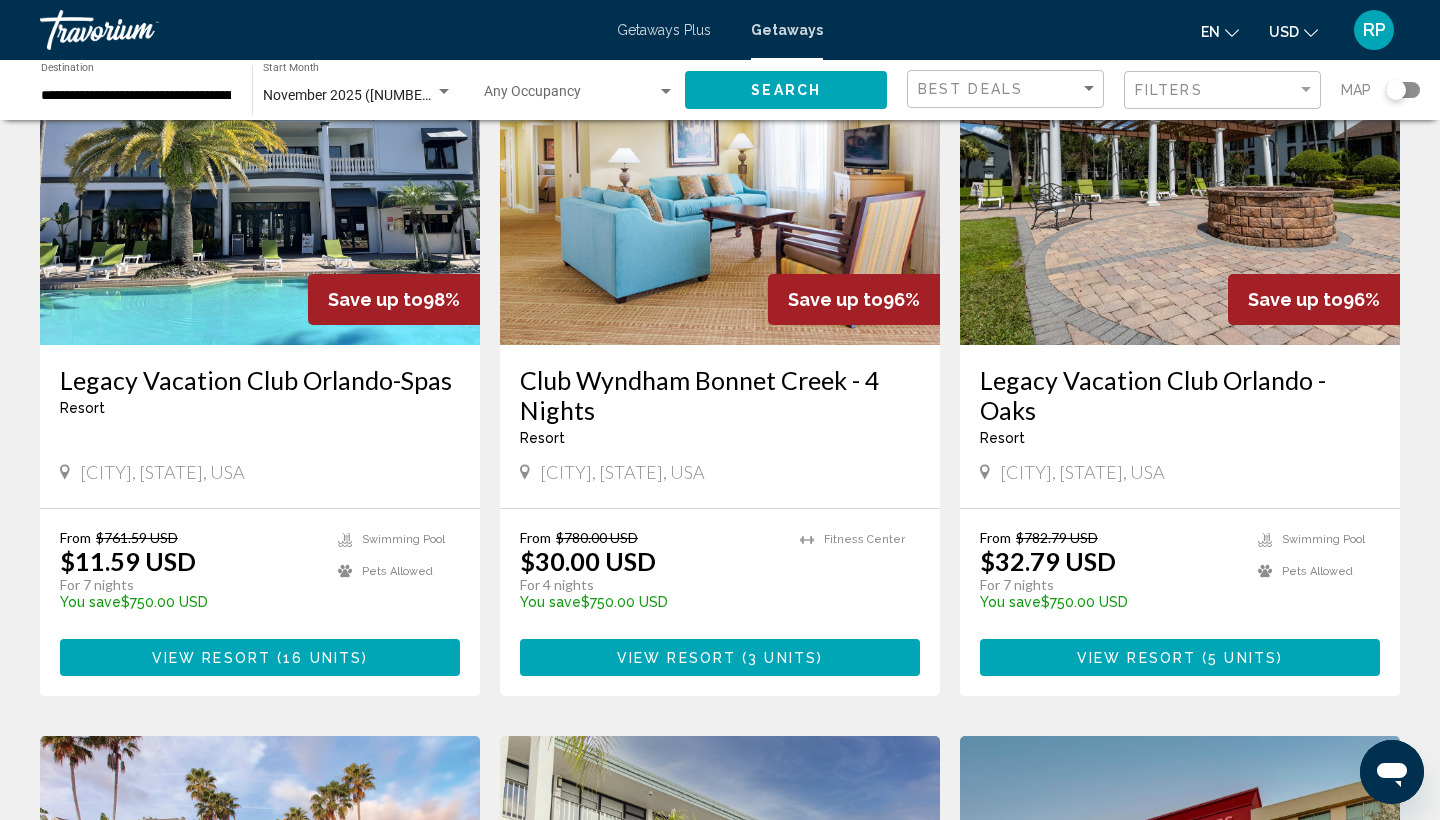 click on "View Resort" at bounding box center [1136, 658] 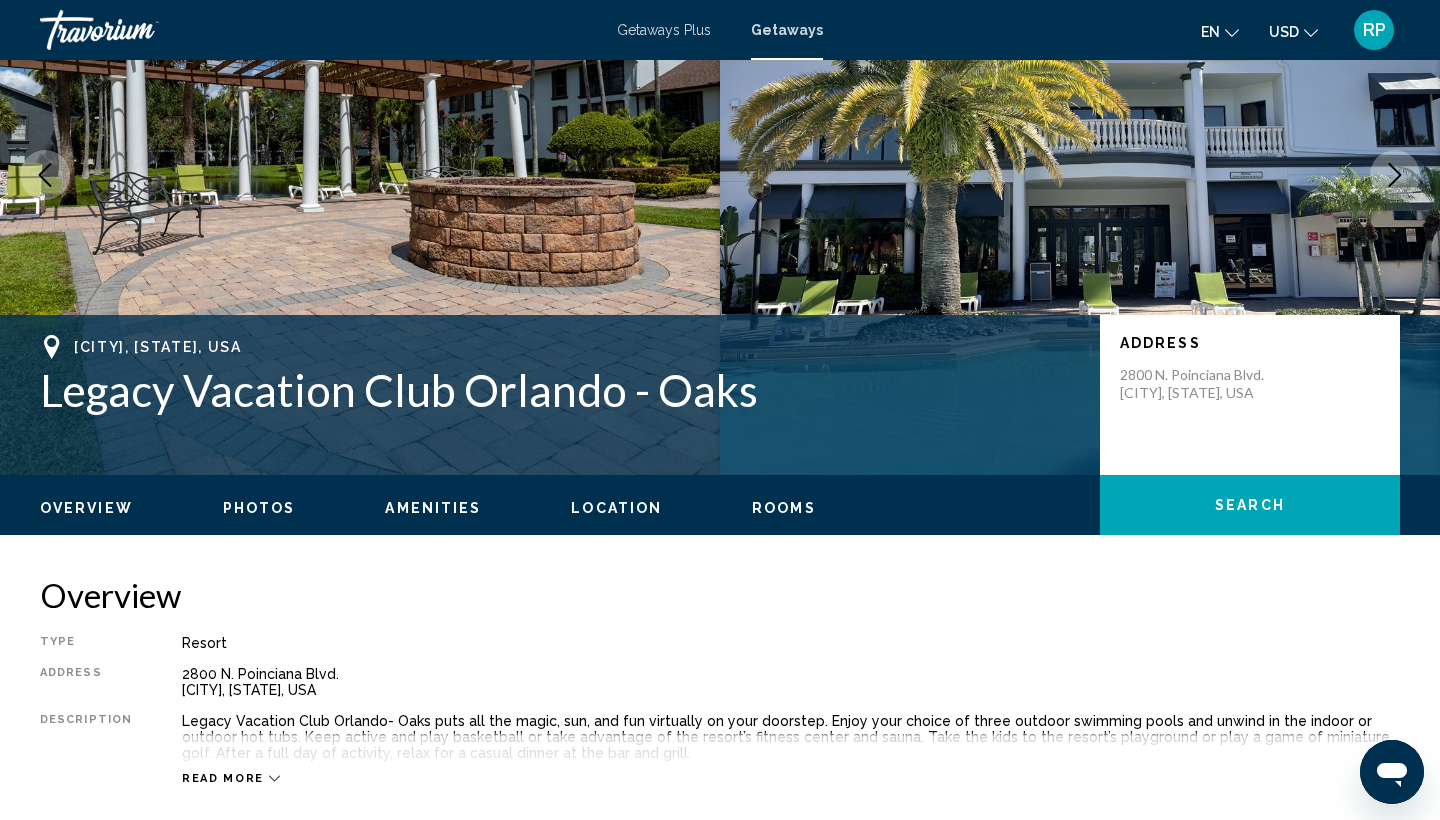 scroll, scrollTop: 0, scrollLeft: 0, axis: both 